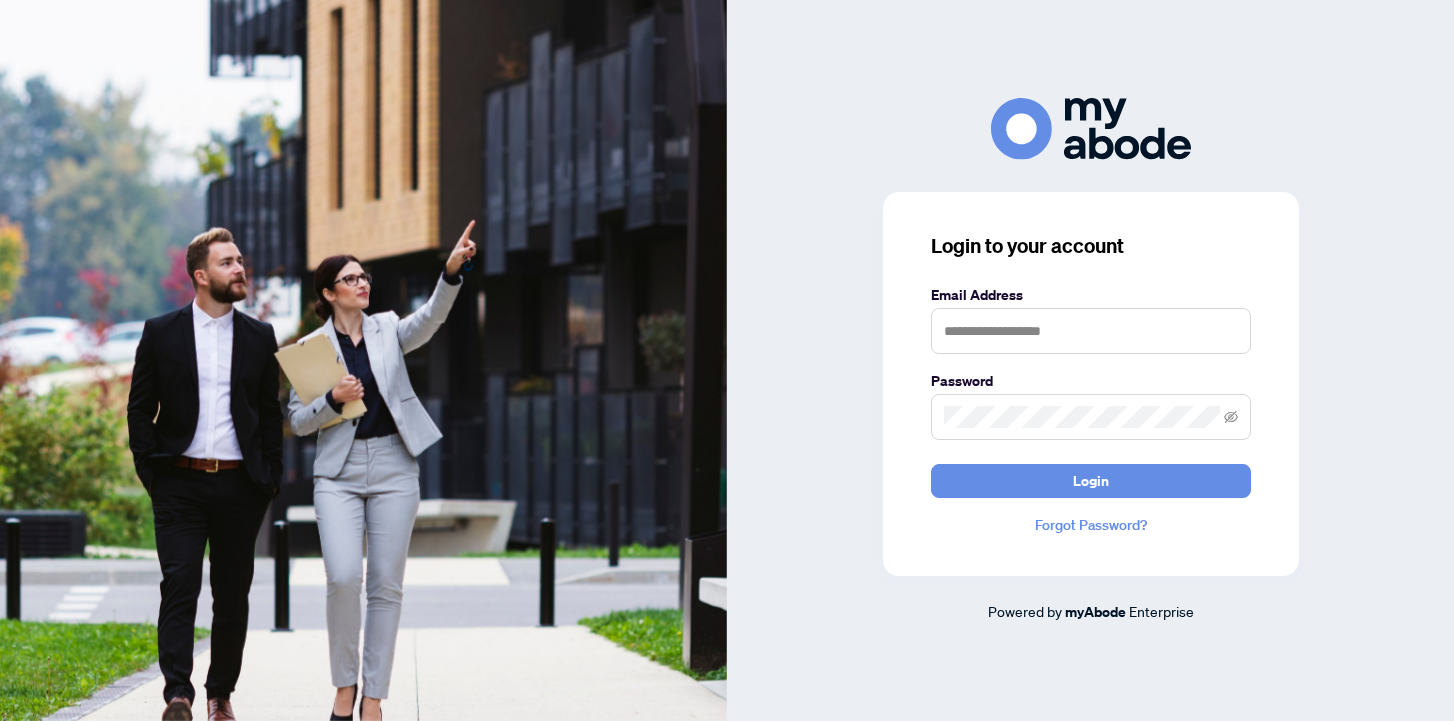 scroll, scrollTop: 0, scrollLeft: 0, axis: both 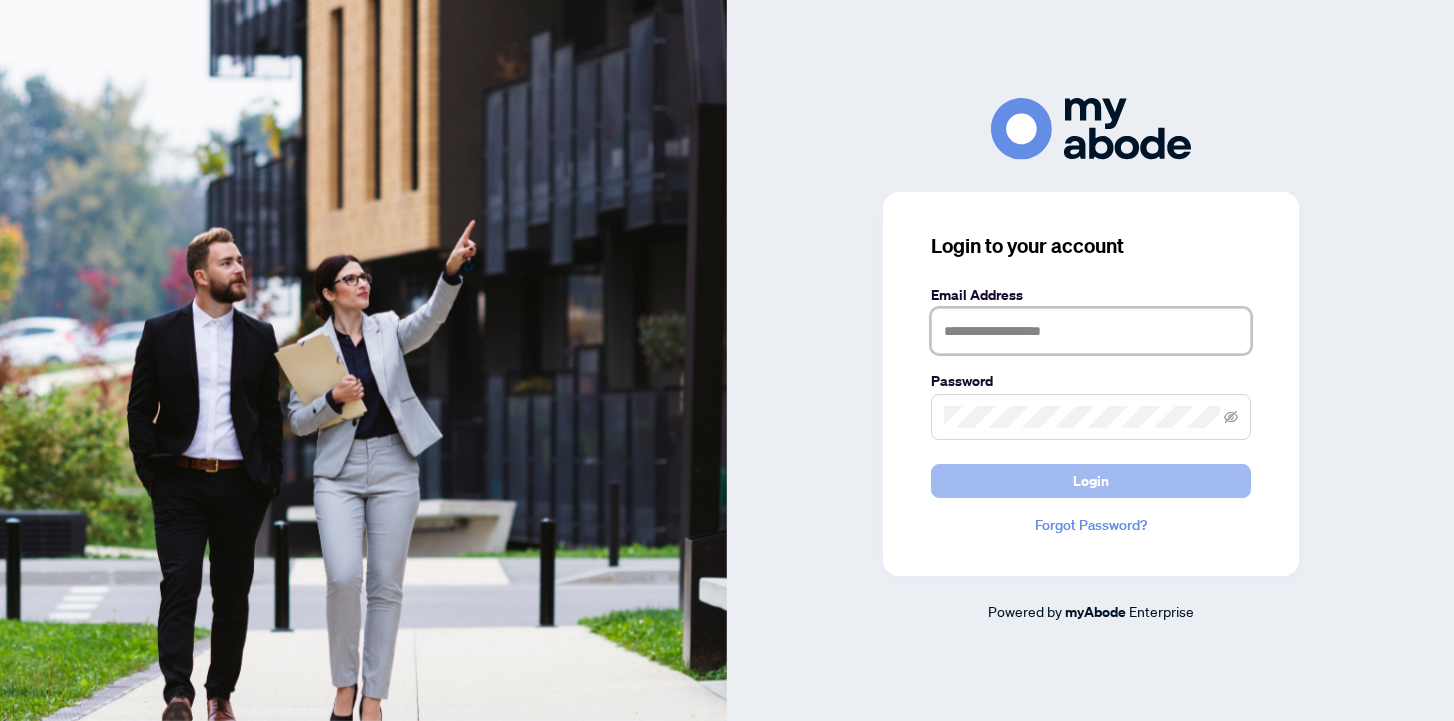type on "**********" 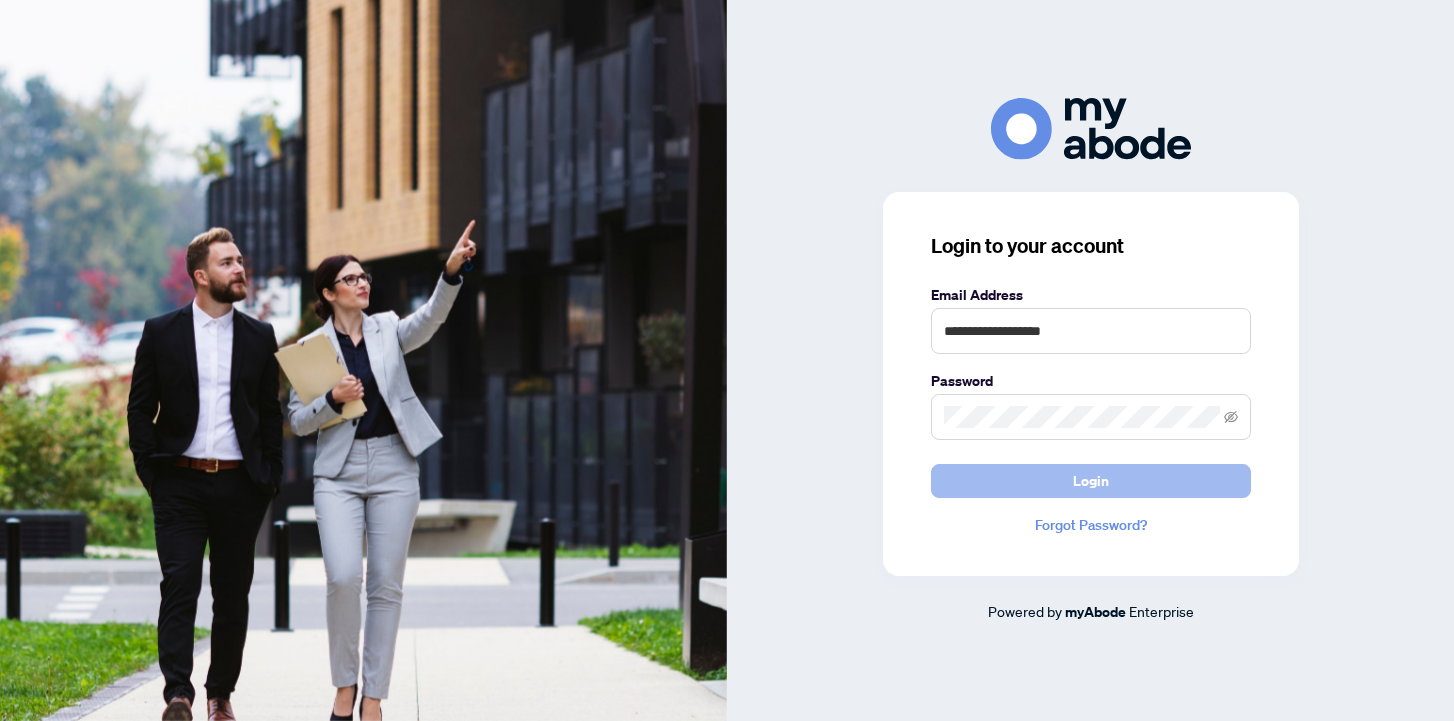 click on "Login" at bounding box center (1091, 481) 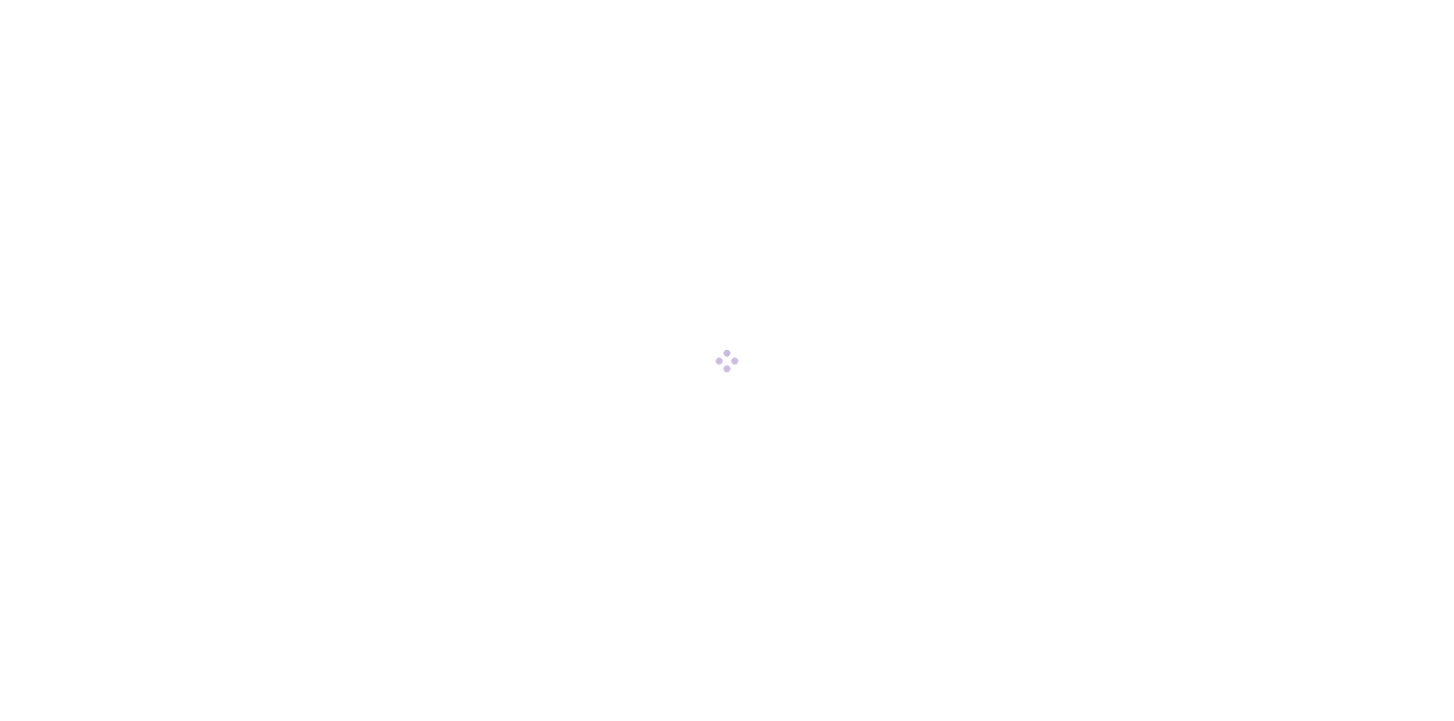 scroll, scrollTop: 0, scrollLeft: 0, axis: both 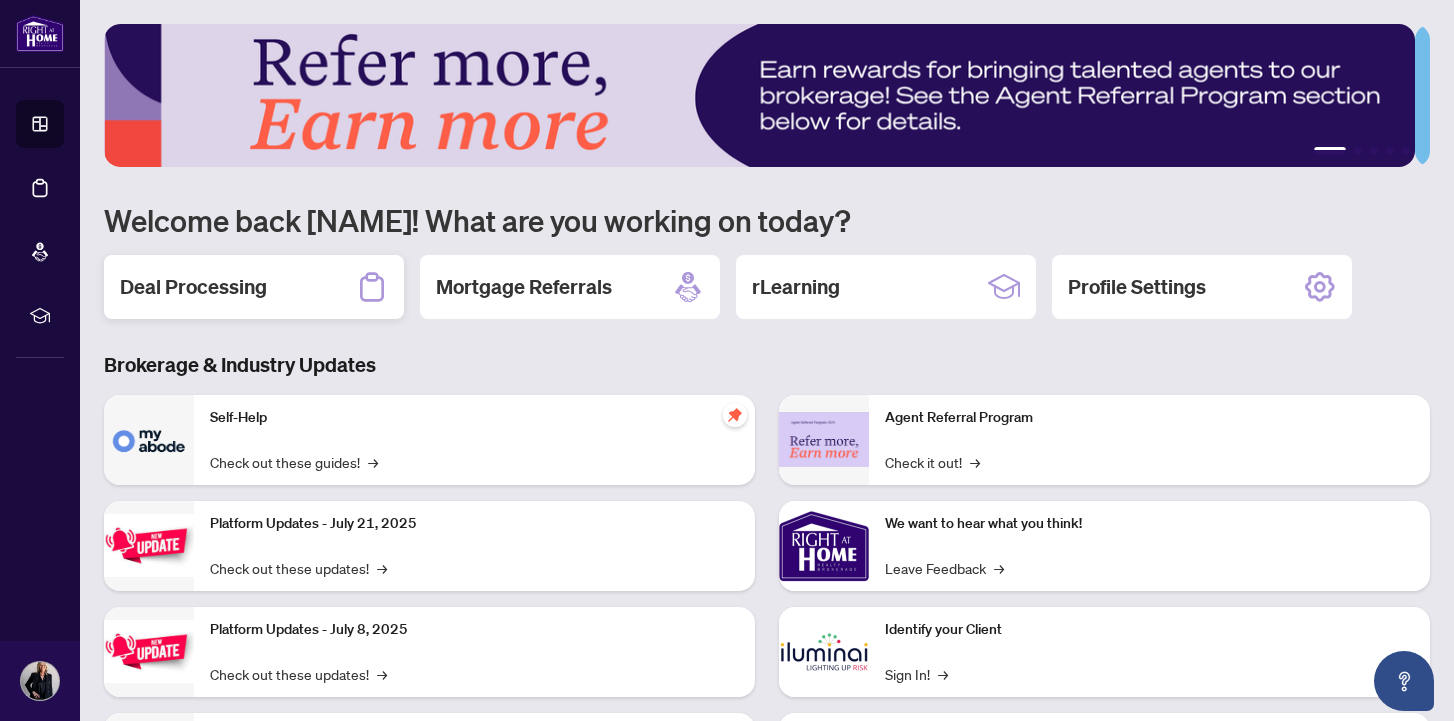 click on "Deal Processing" at bounding box center [193, 287] 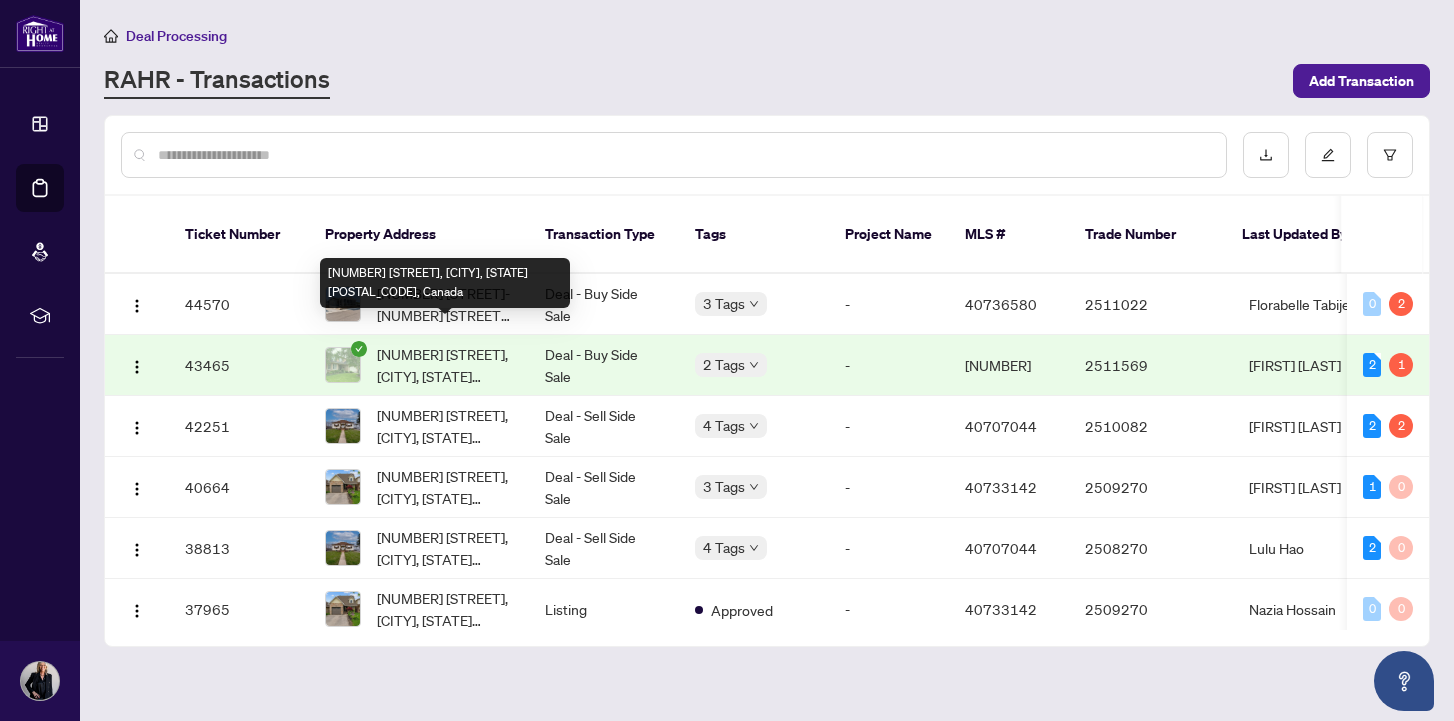 click on "[NUMBER] [STREET], [CITY], [STATE] [POSTAL_CODE], Canada" at bounding box center (445, 365) 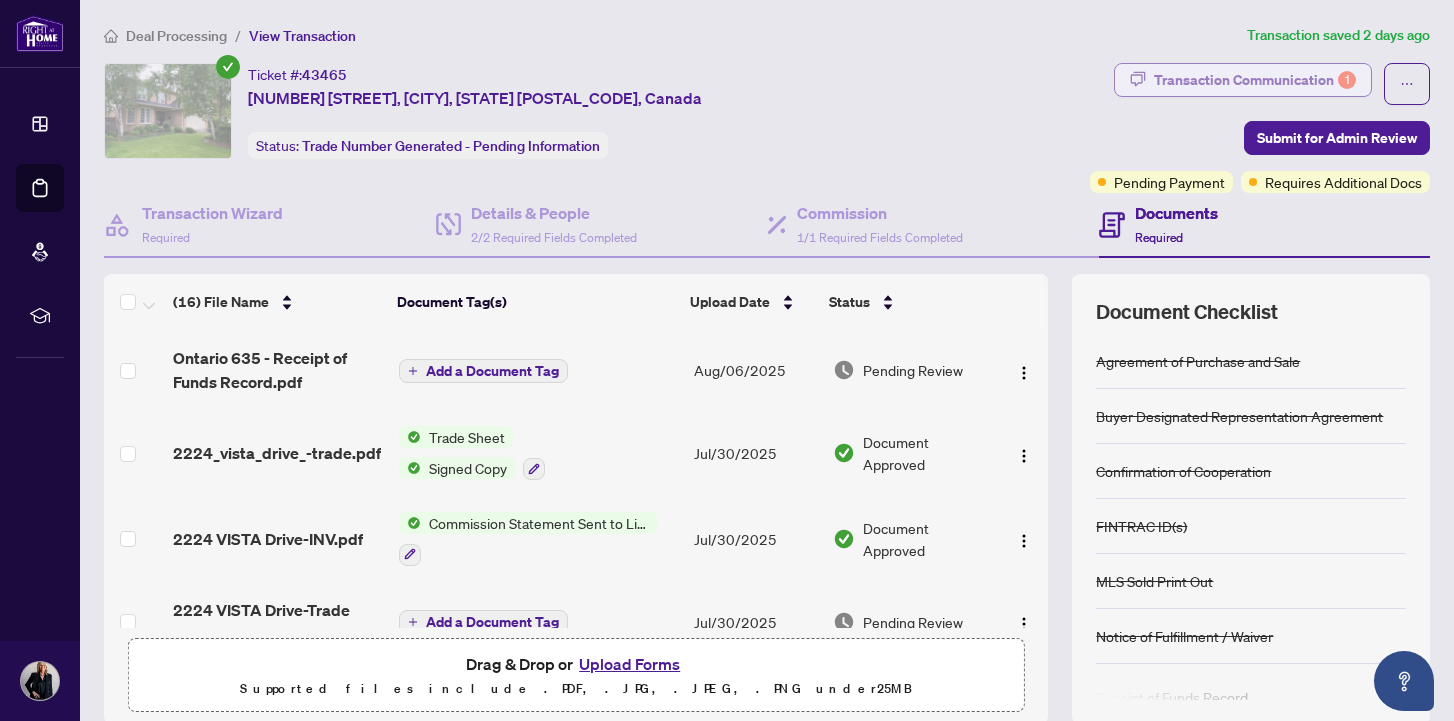 click on "Transaction Communication 1" at bounding box center (1255, 80) 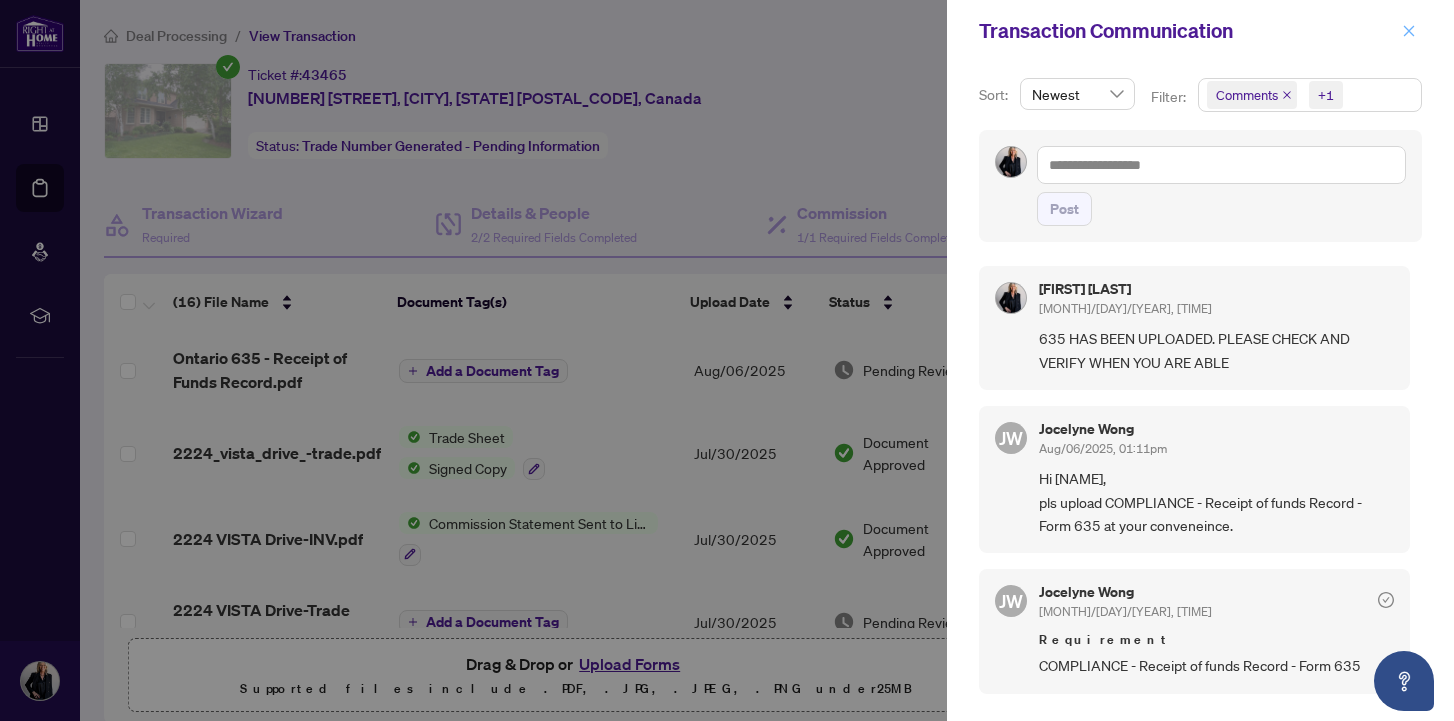 click 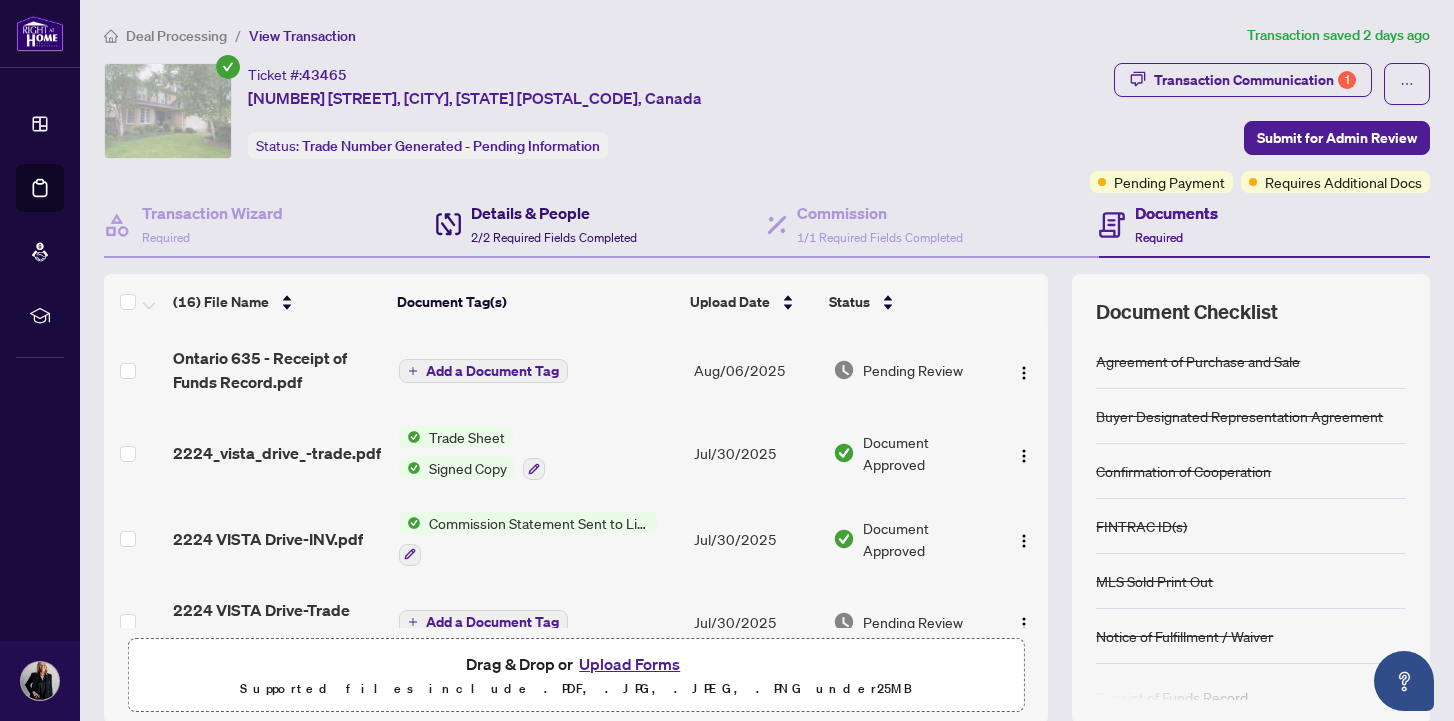 click on "Details & People" at bounding box center [554, 213] 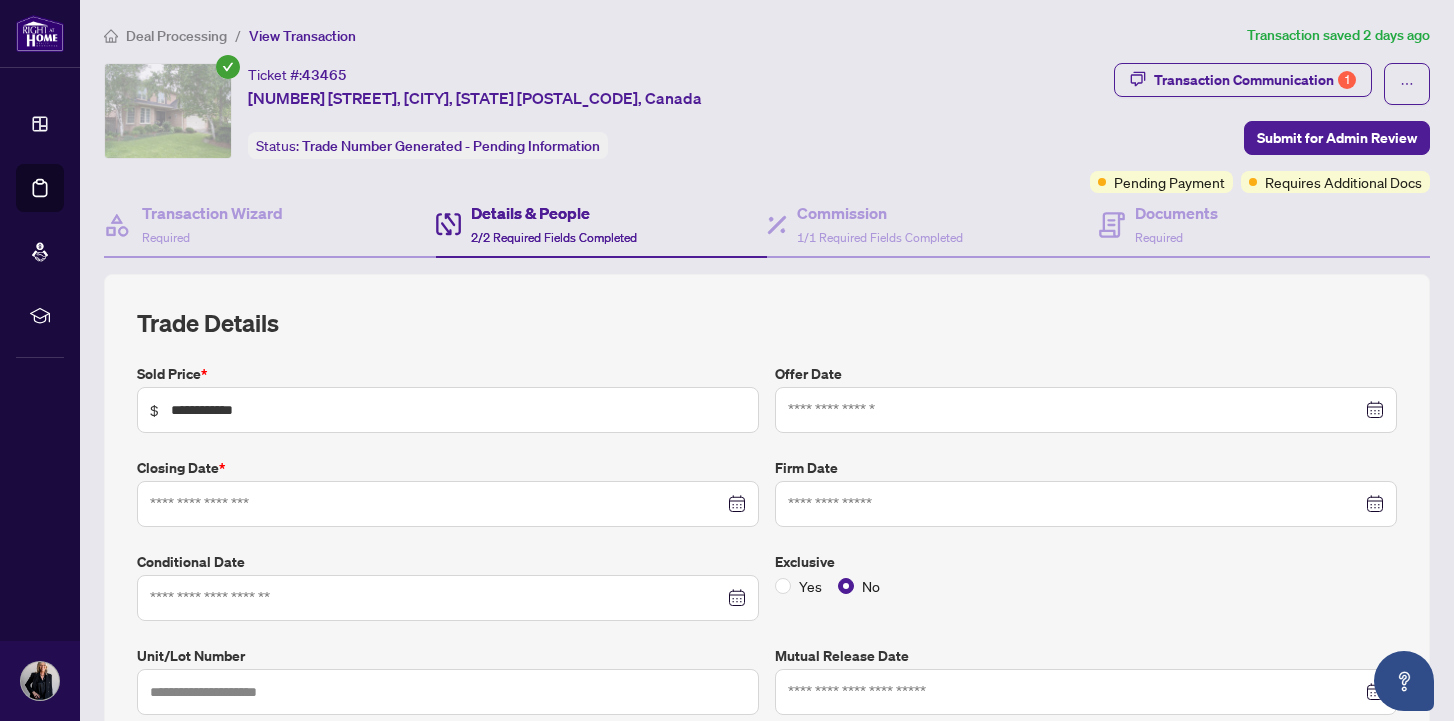 type on "**********" 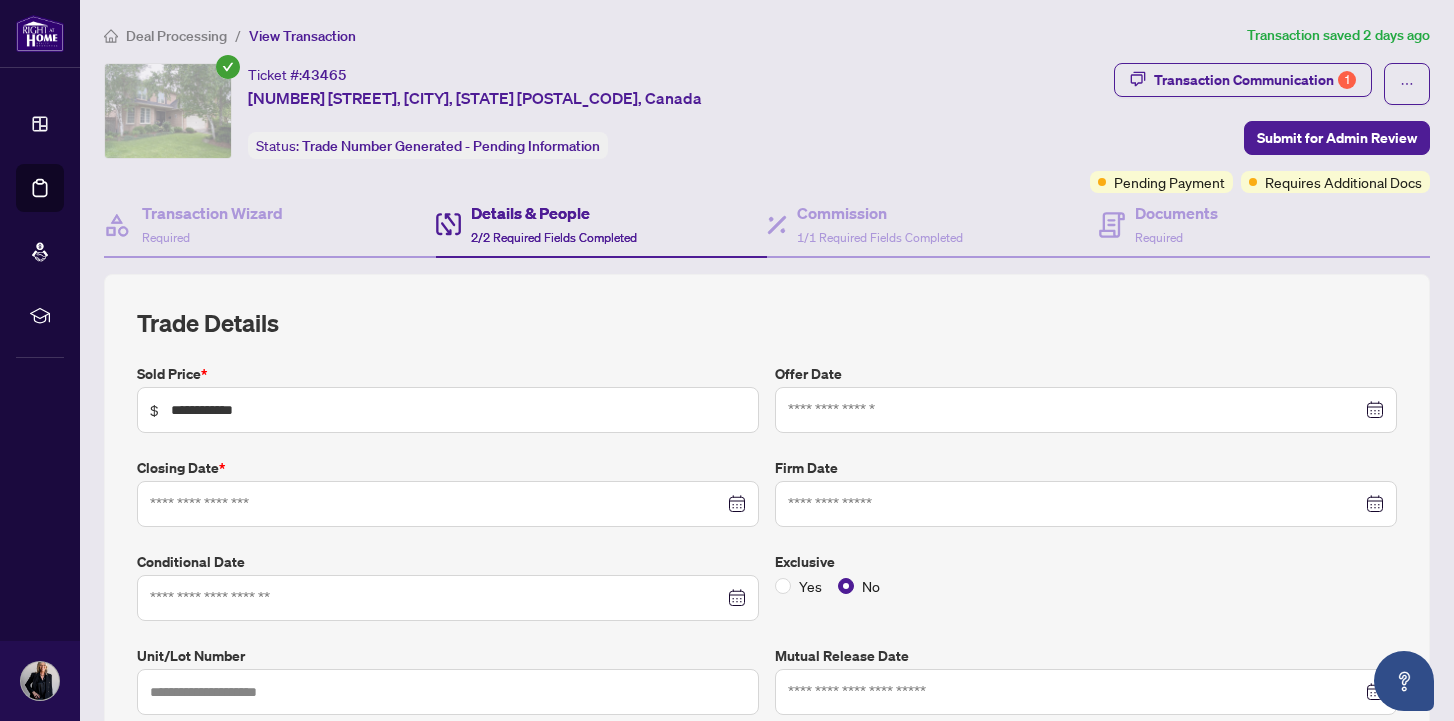type on "**********" 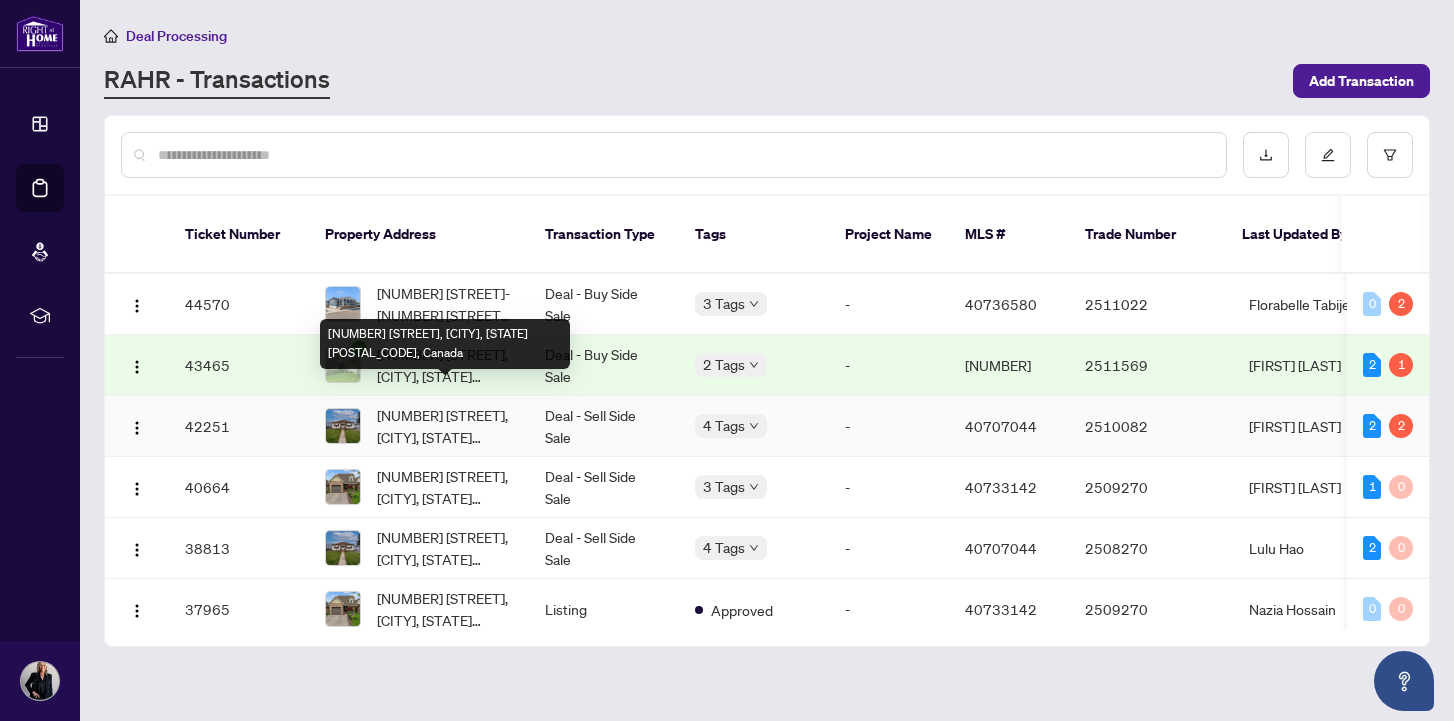 click on "[NUMBER] [STREET], [CITY], [STATE] [POSTAL_CODE], Canada" at bounding box center (445, 426) 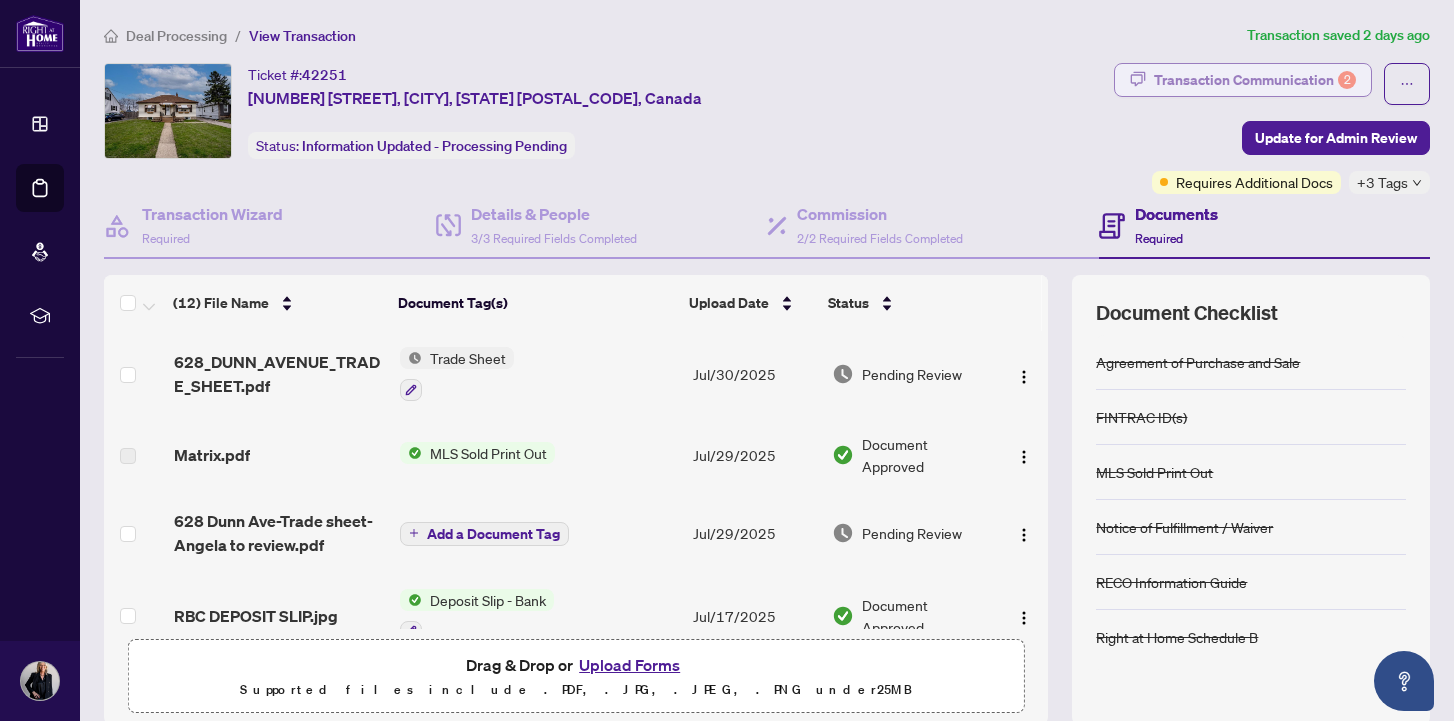 click on "Transaction Communication 2" at bounding box center [1255, 80] 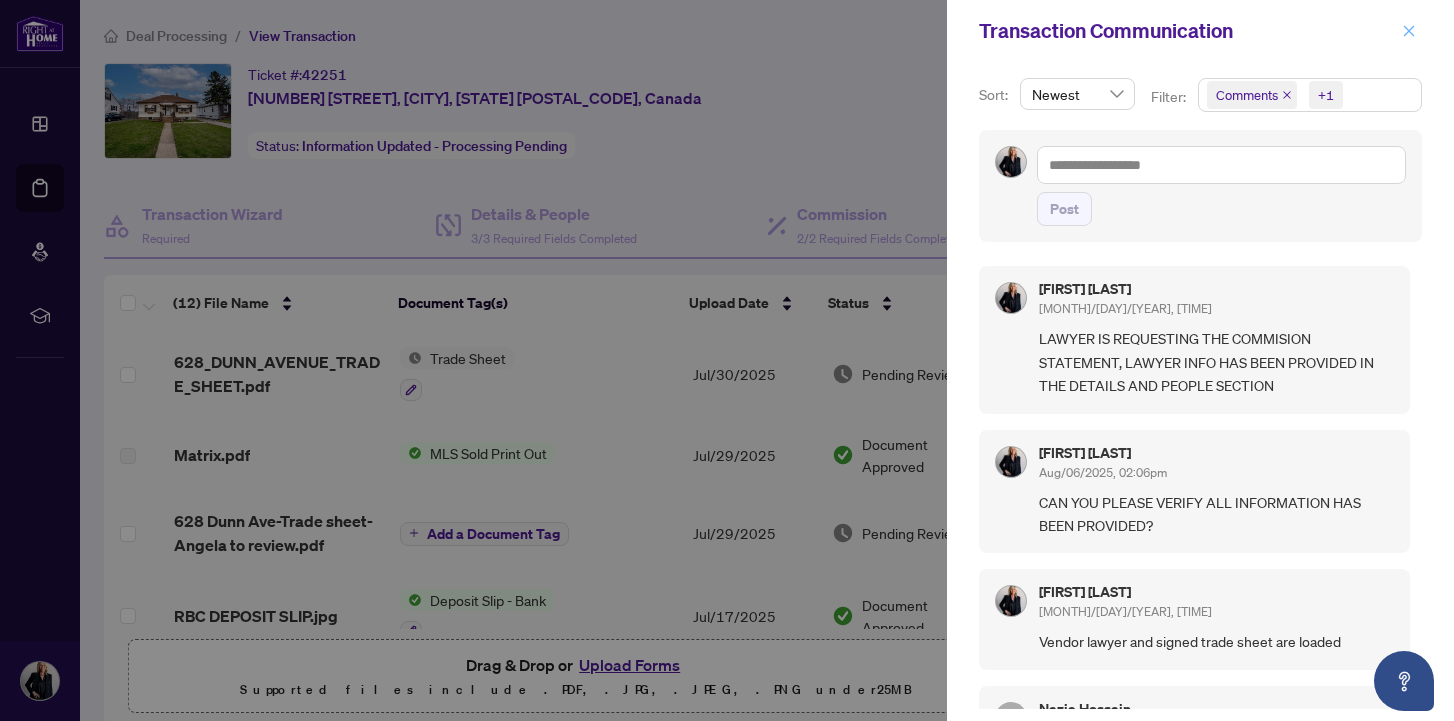 click 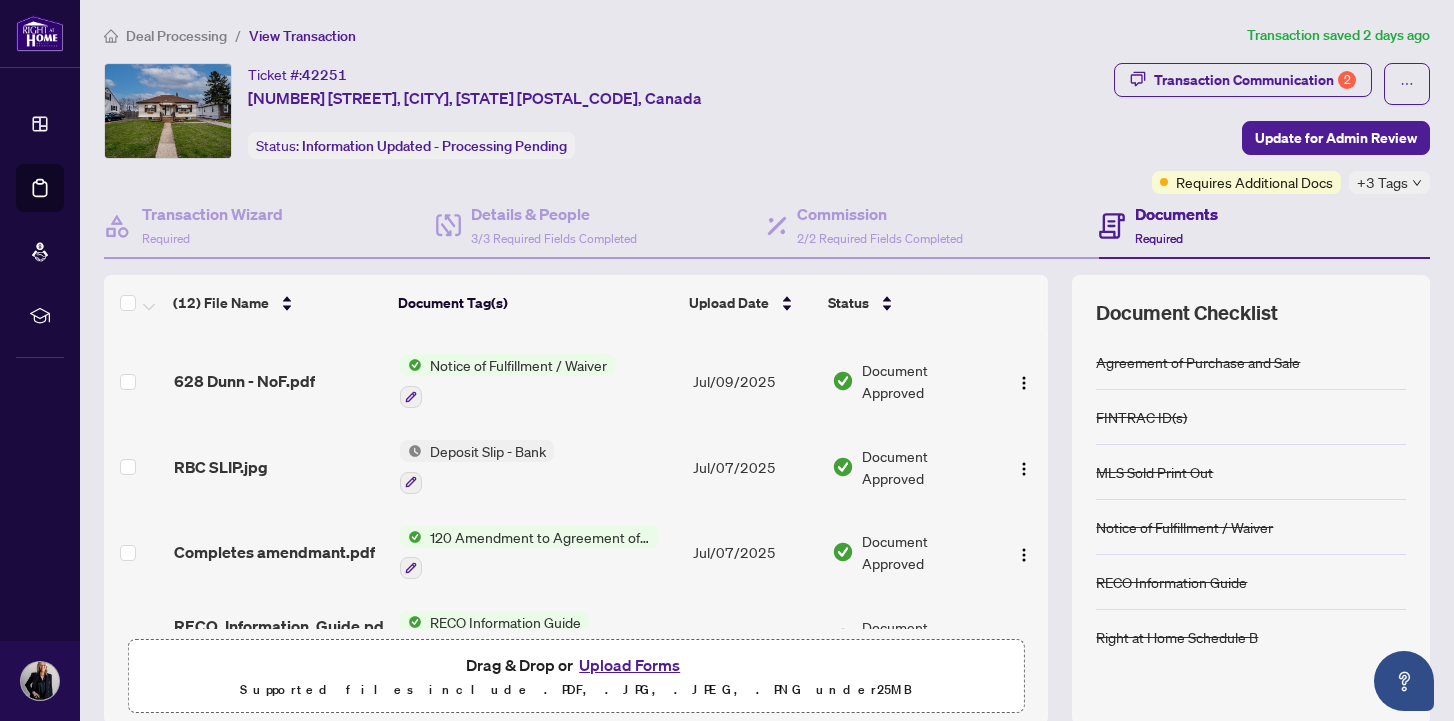 scroll, scrollTop: 86, scrollLeft: 0, axis: vertical 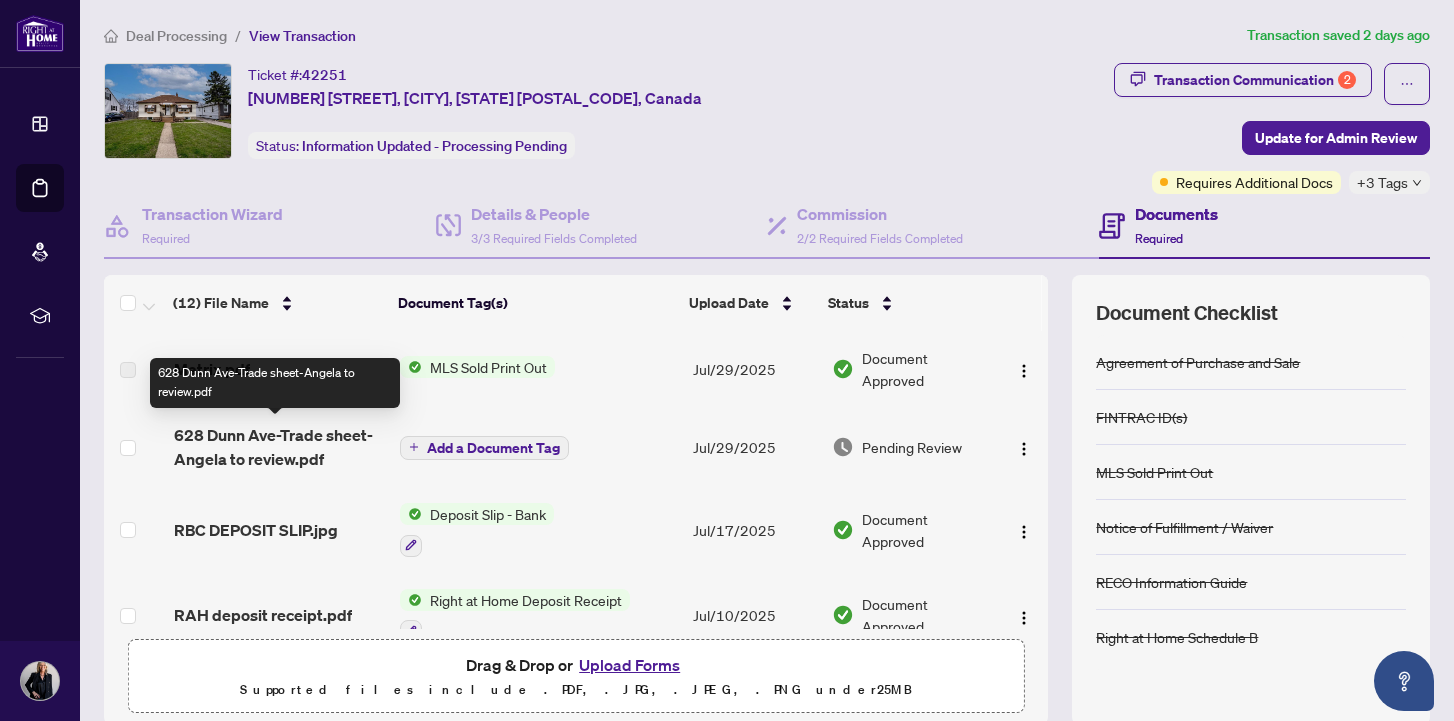 click on "628 Dunn Ave-Trade sheet-Angela to review.pdf" at bounding box center (279, 447) 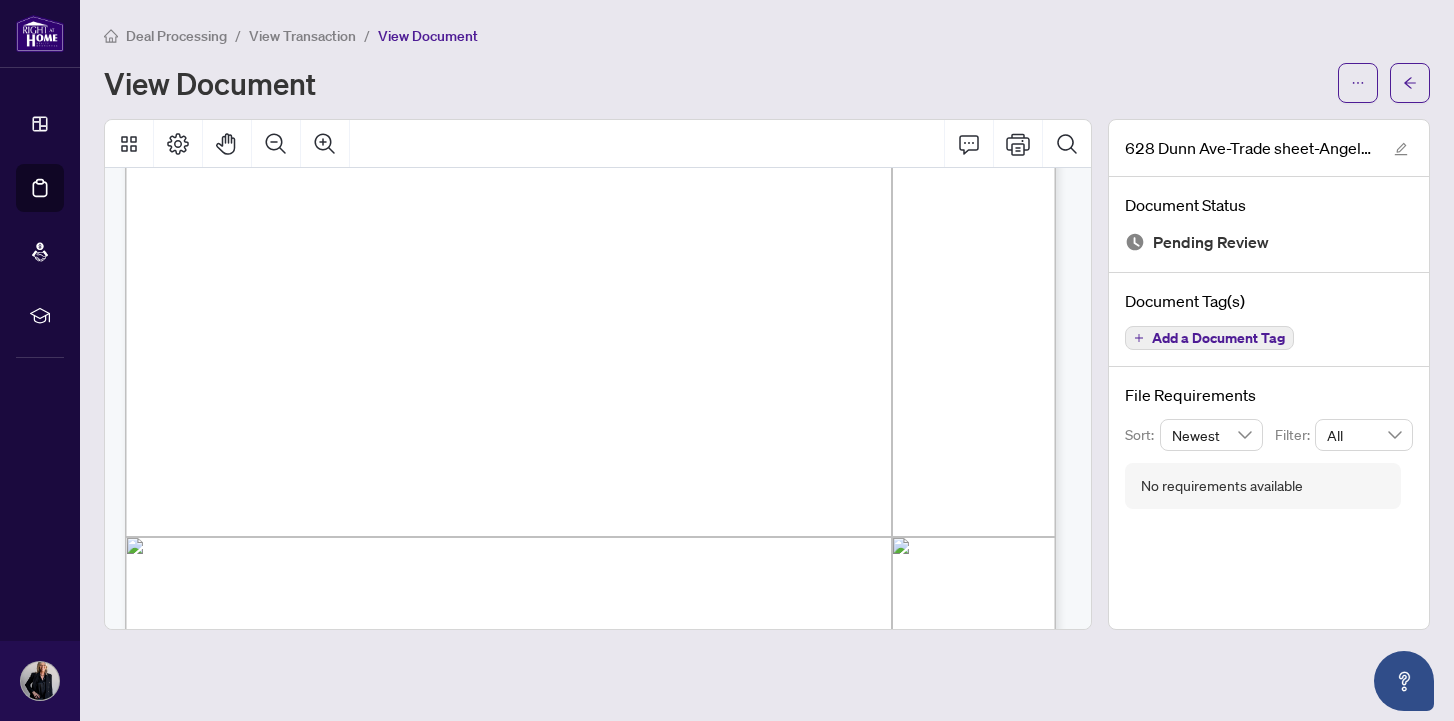 scroll, scrollTop: 0, scrollLeft: 0, axis: both 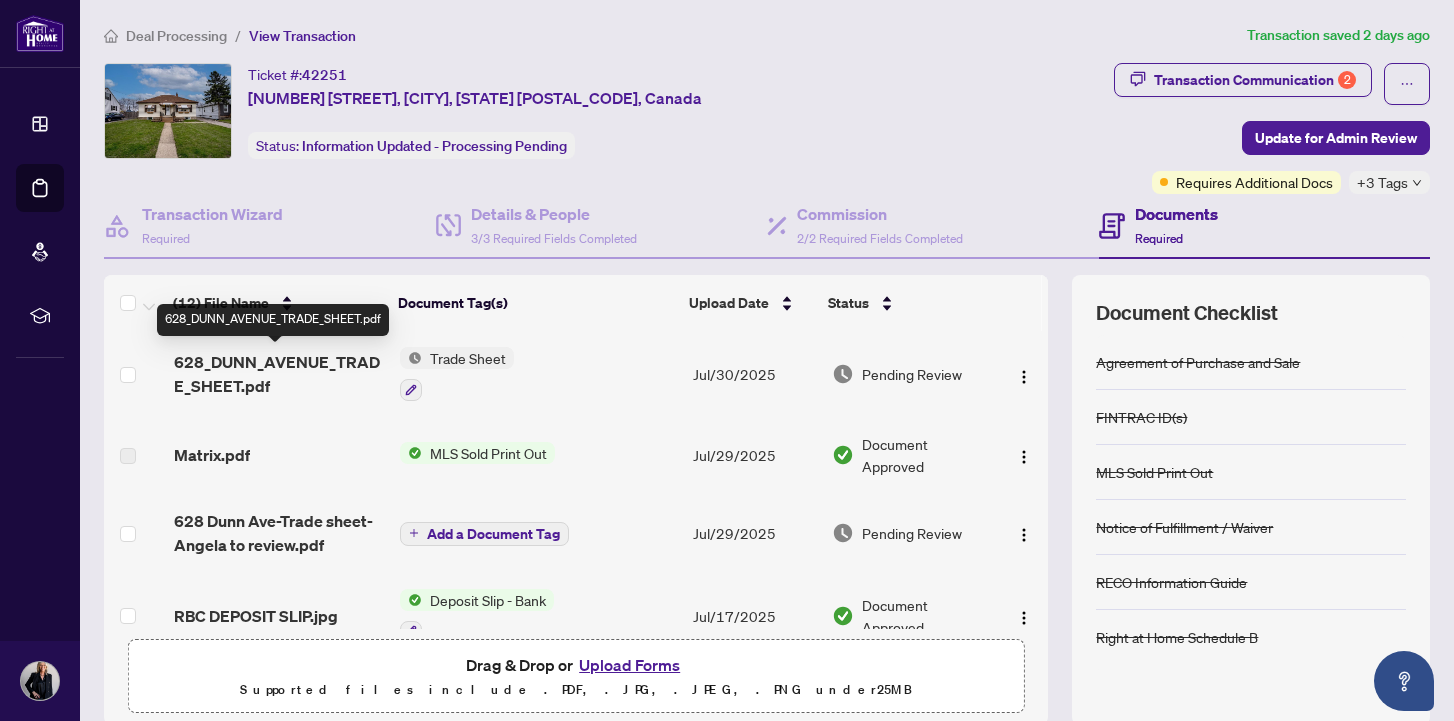 click on "628_DUNN_AVENUE_TRADE_SHEET.pdf" at bounding box center (279, 374) 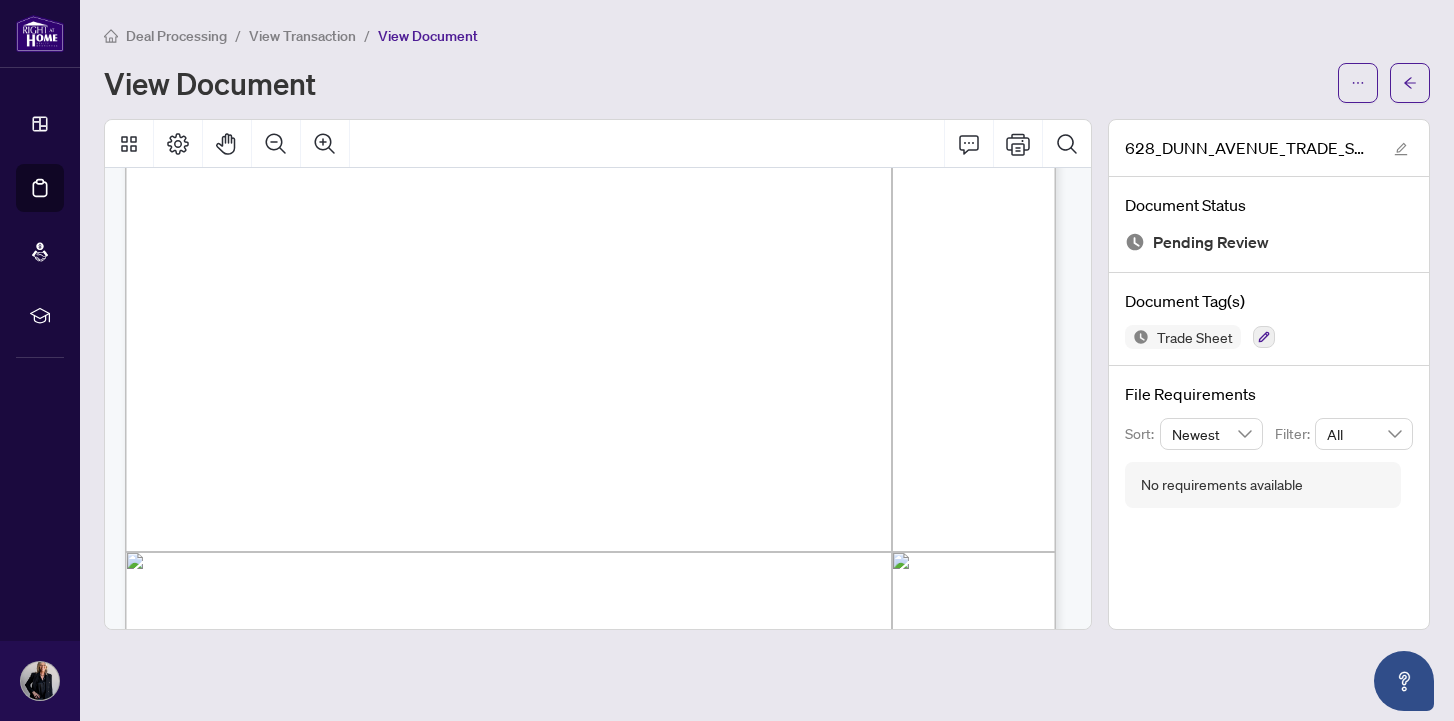 scroll, scrollTop: 0, scrollLeft: 0, axis: both 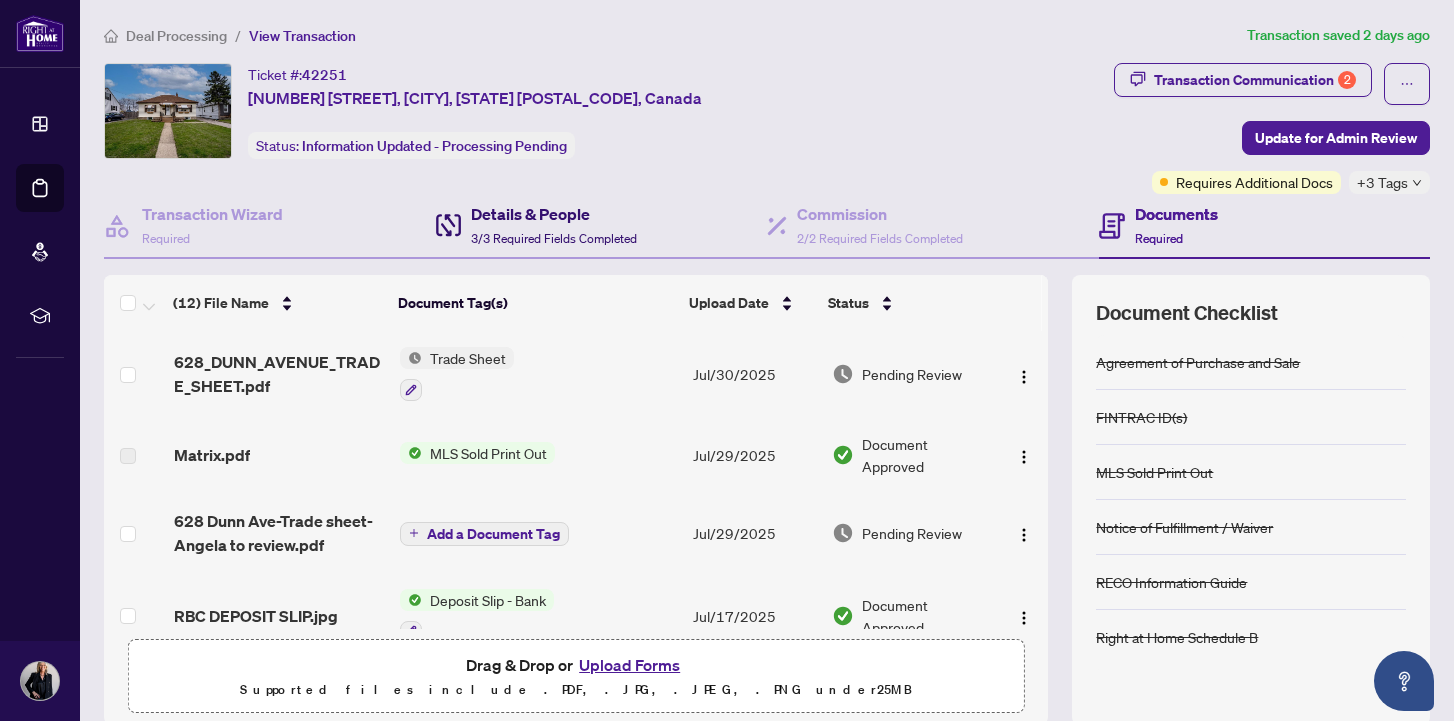 click on "Details & People" at bounding box center [554, 214] 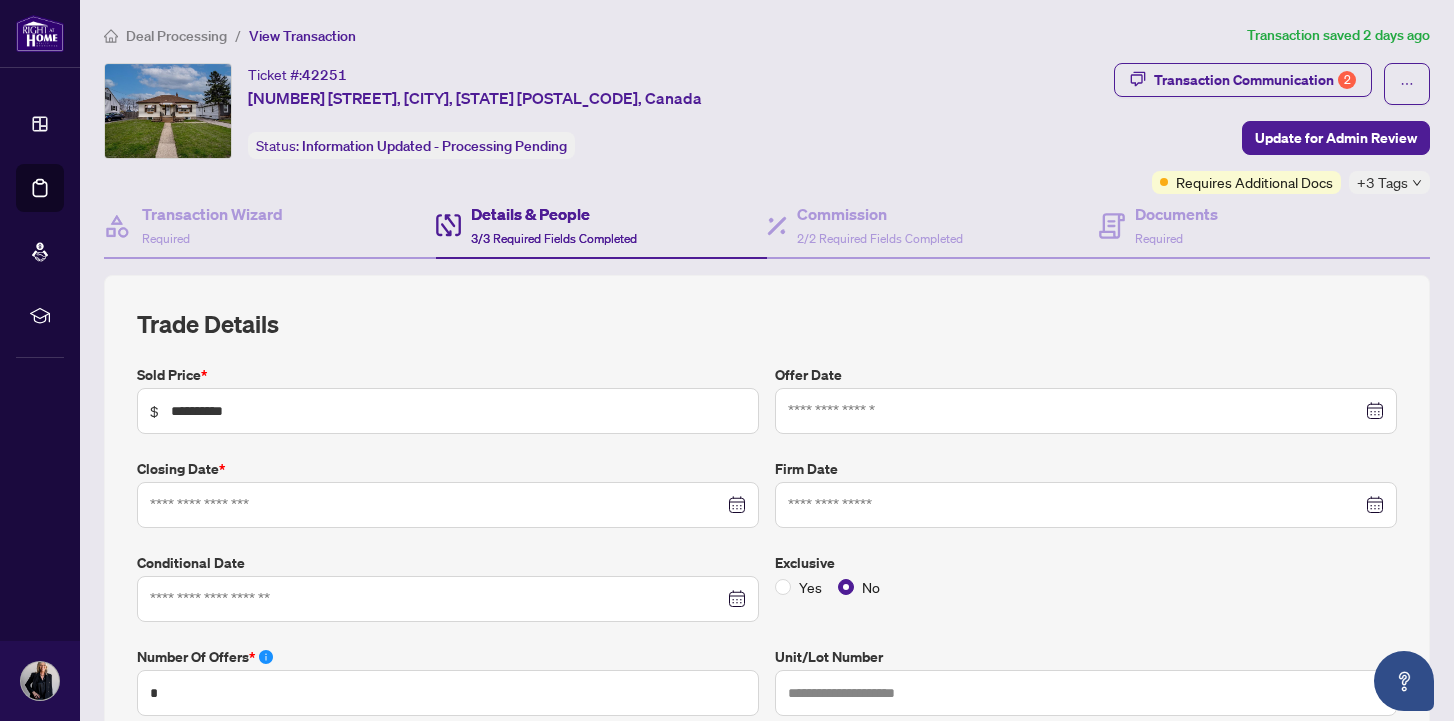 type on "**********" 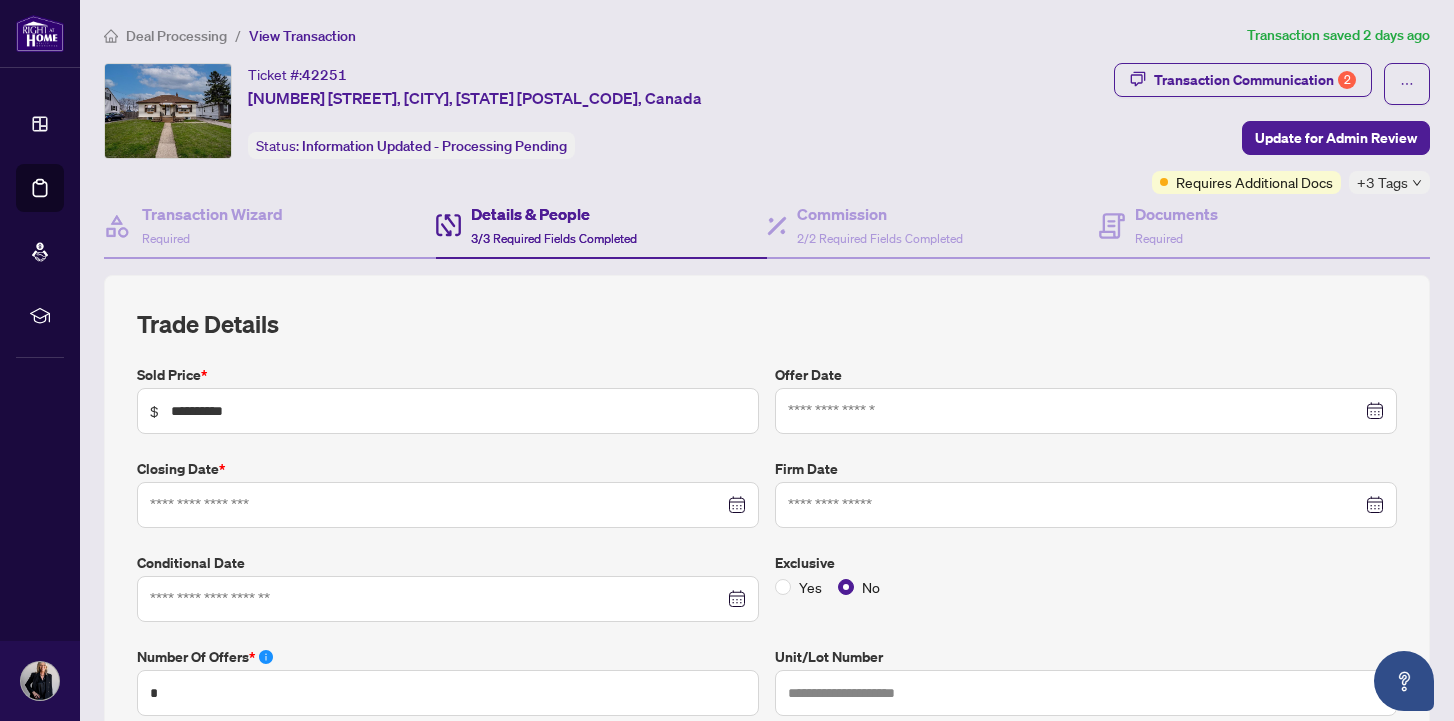 type on "**********" 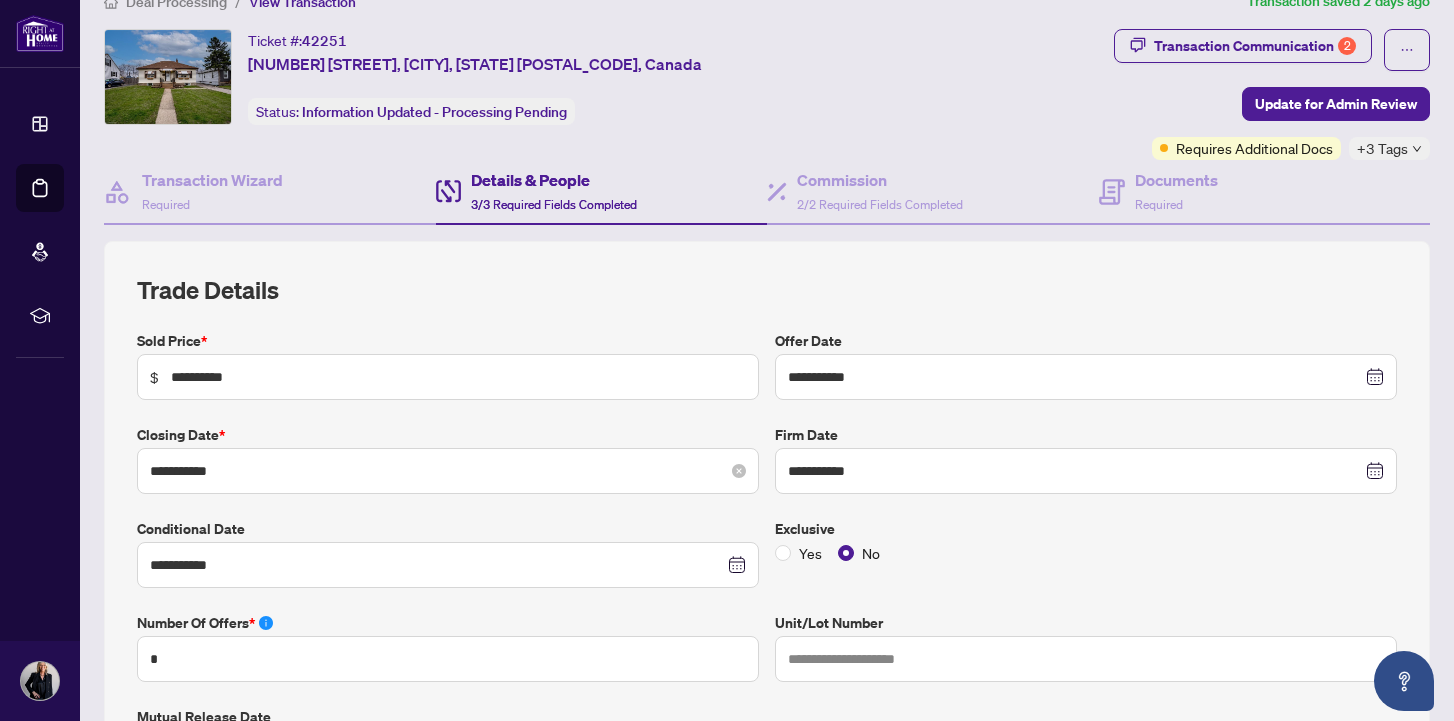 scroll, scrollTop: 56, scrollLeft: 0, axis: vertical 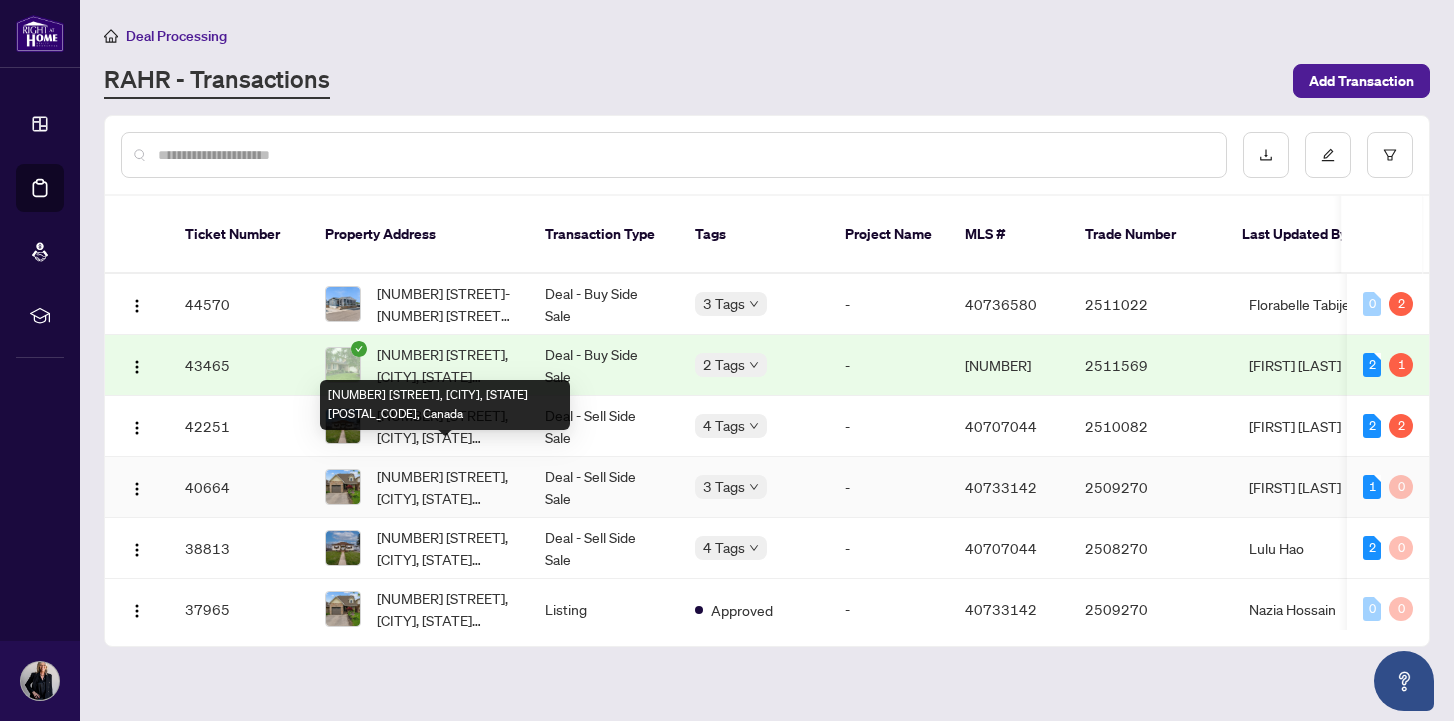 click on "[NUMBER] [STREET], [CITY], [STATE] [POSTAL_CODE], Canada" at bounding box center (445, 487) 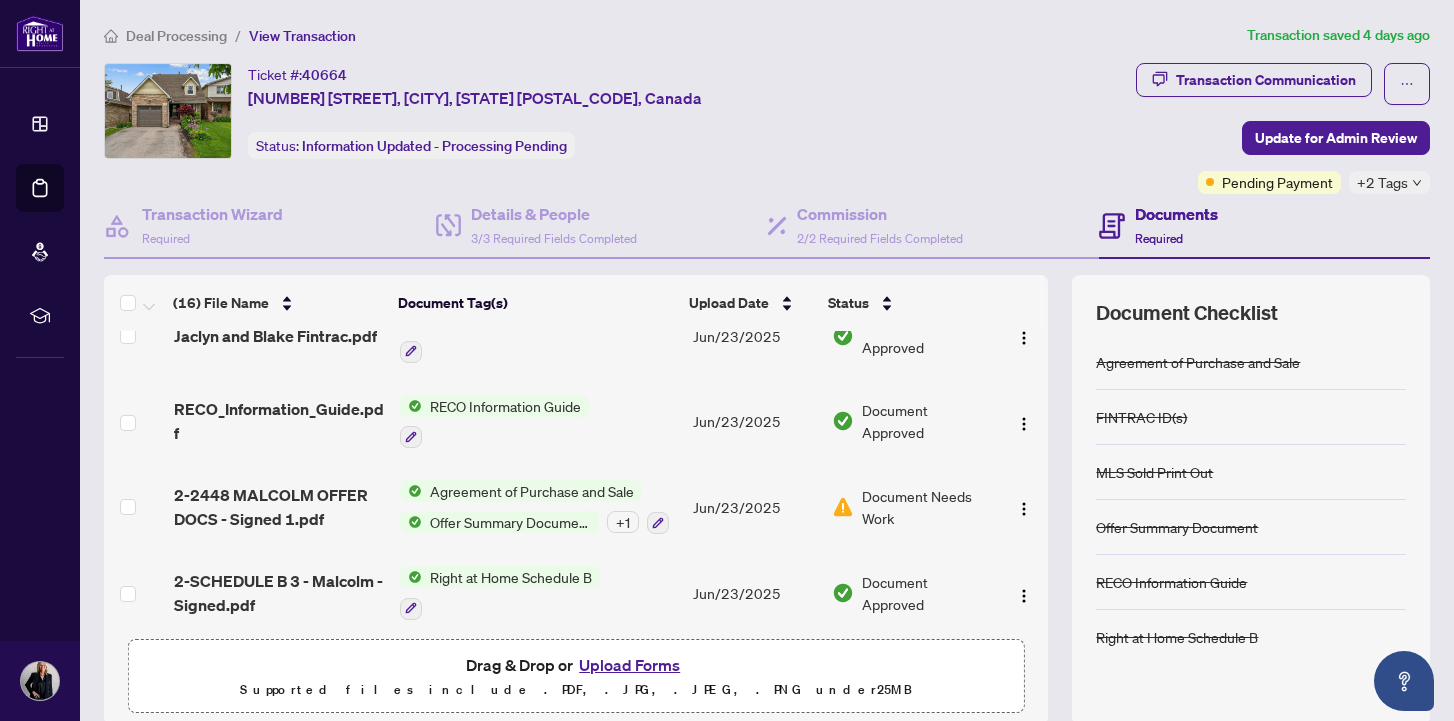 scroll, scrollTop: 1054, scrollLeft: 0, axis: vertical 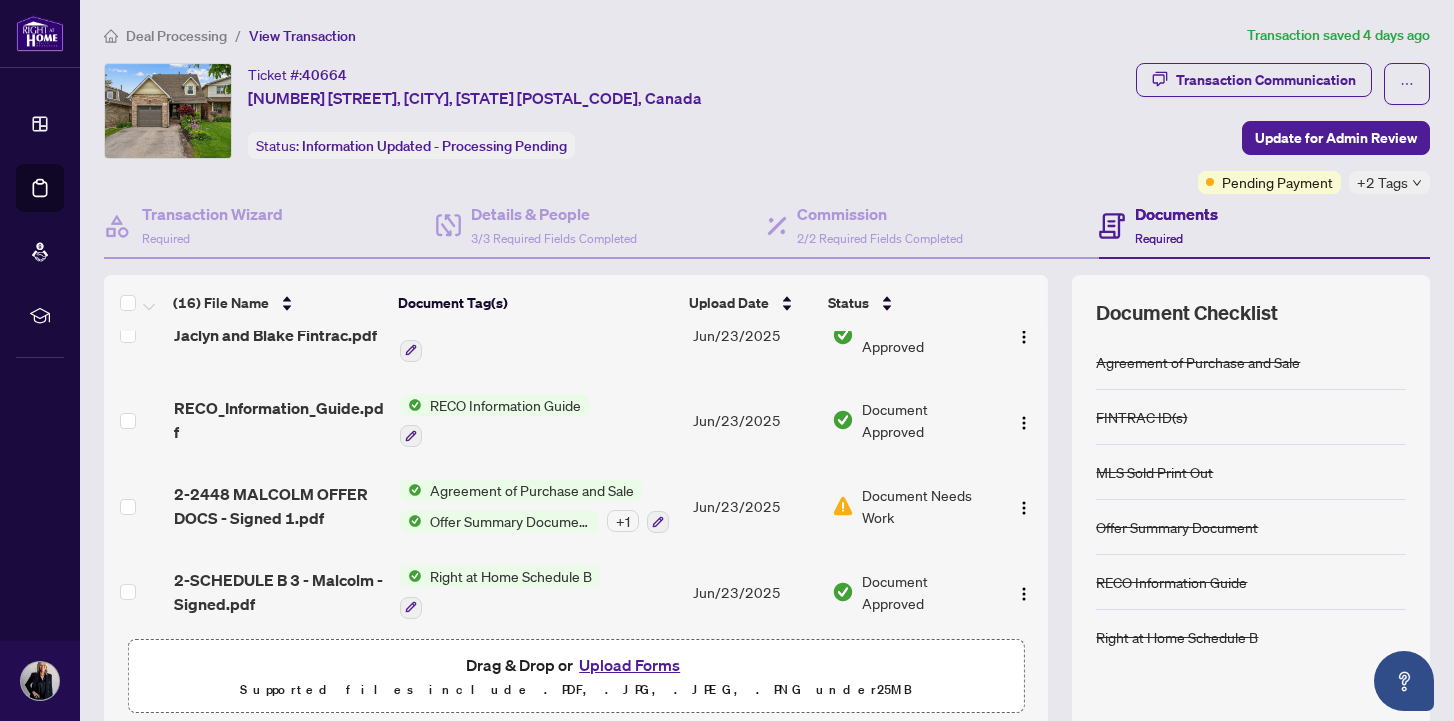 click 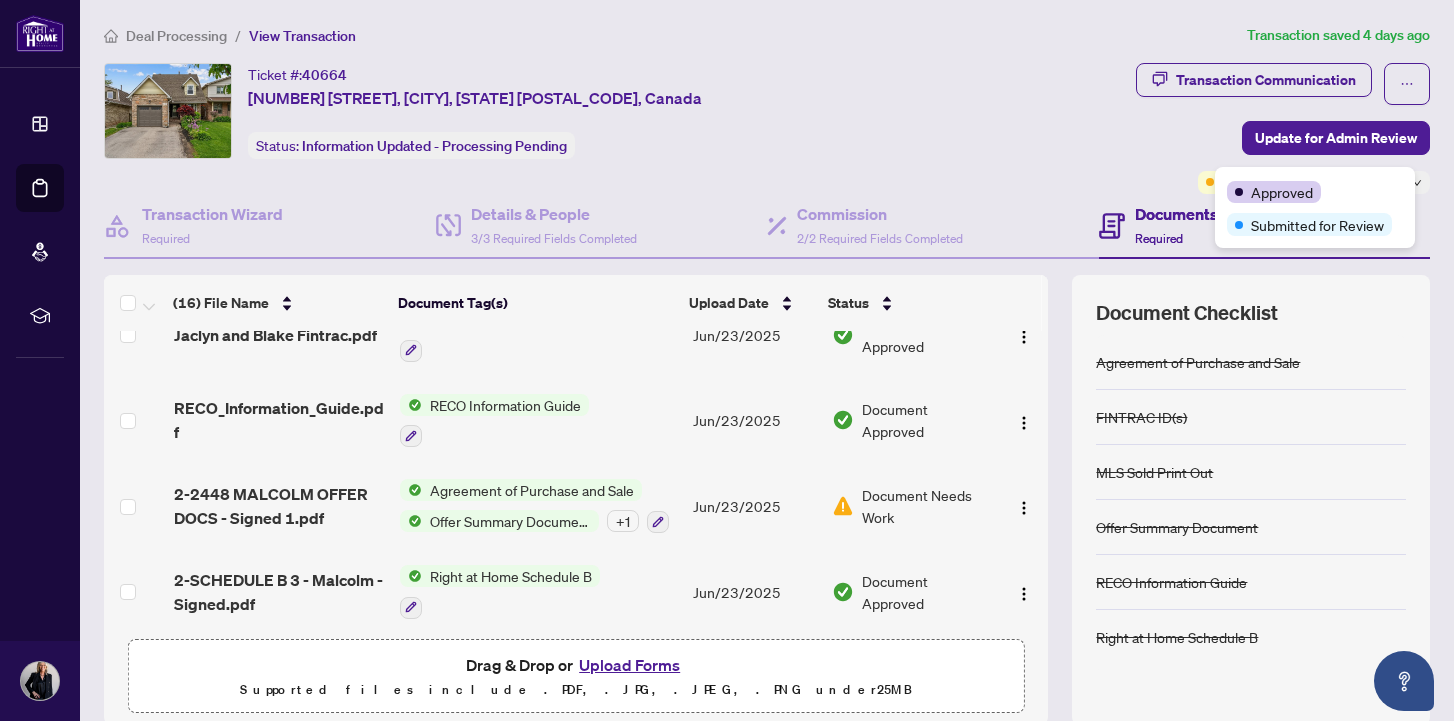 click on "Ticket #: [NUMBER] [NUMBER] [STREET], [CITY], [STATE] [POSTAL_CODE], Canada Status: Information Updated - Processing Pending" at bounding box center [616, 128] 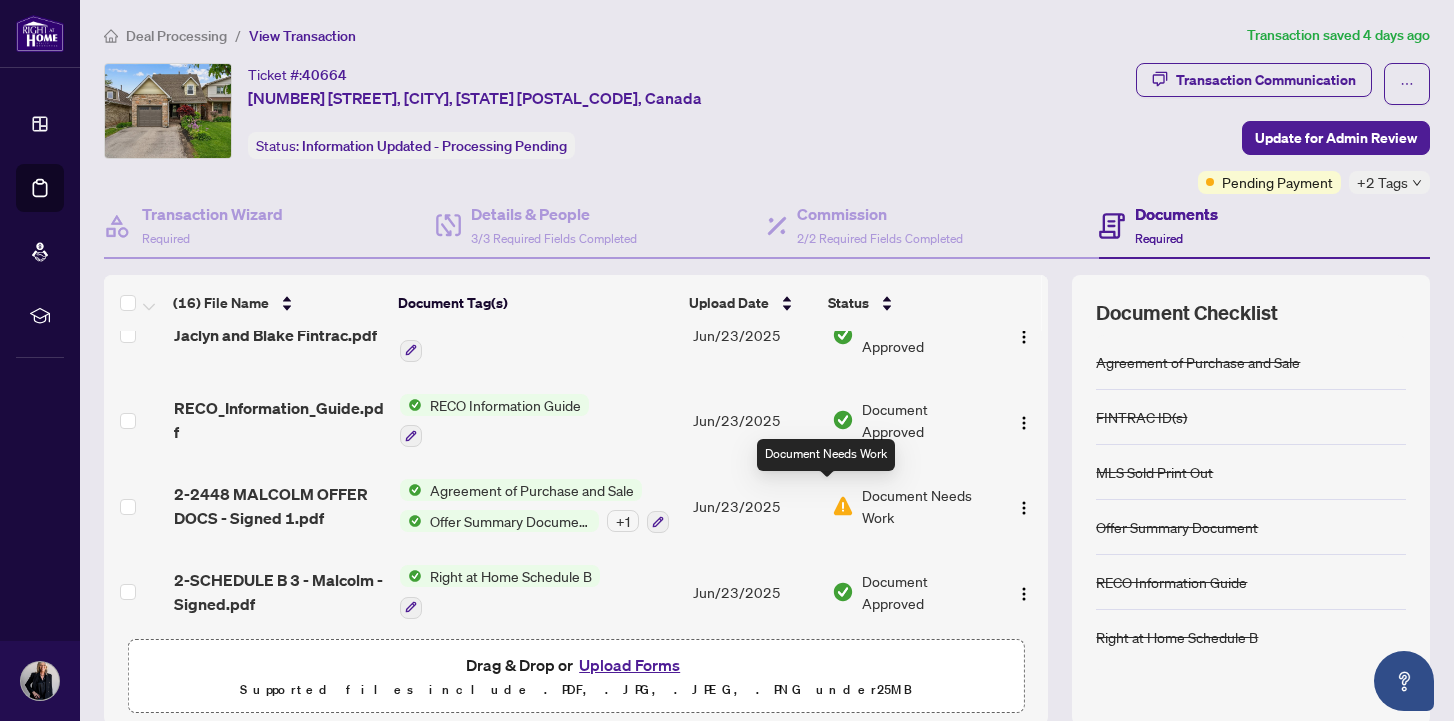 click at bounding box center [843, 506] 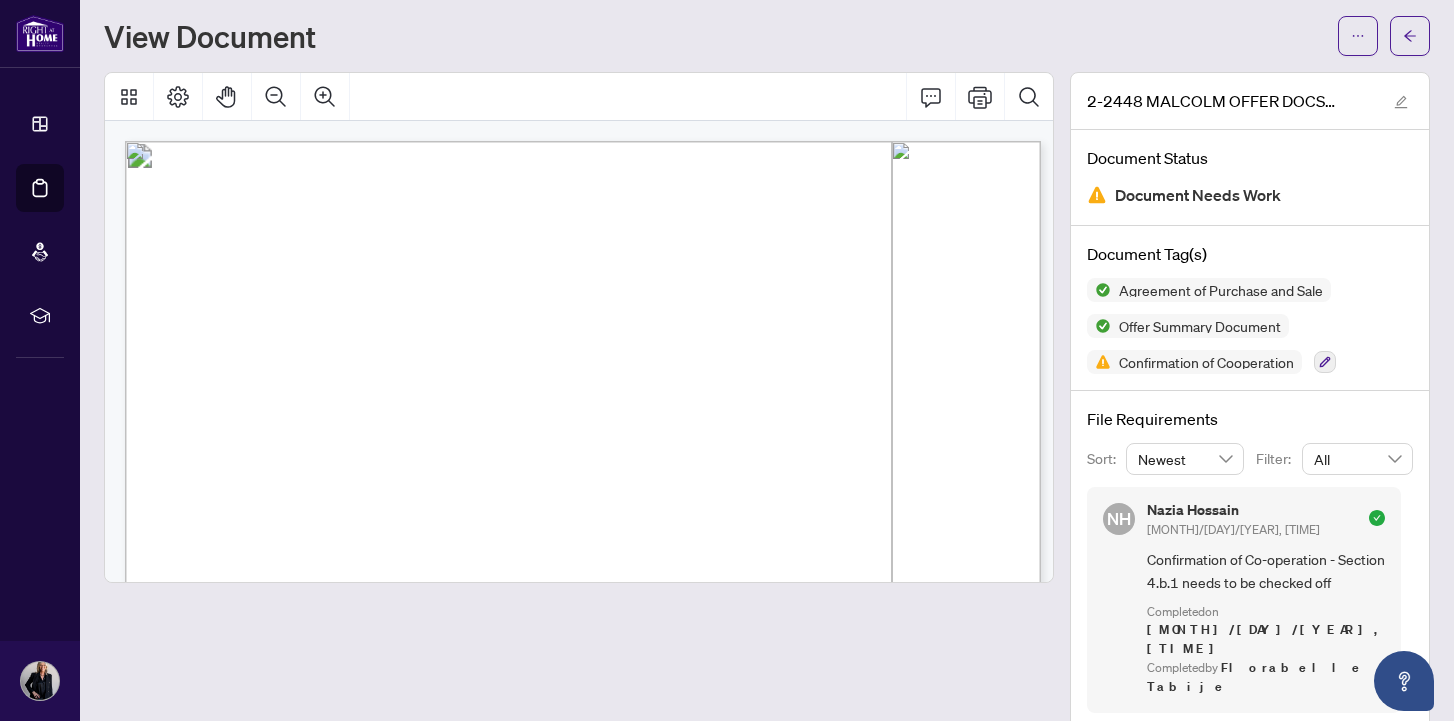 scroll, scrollTop: 63, scrollLeft: 0, axis: vertical 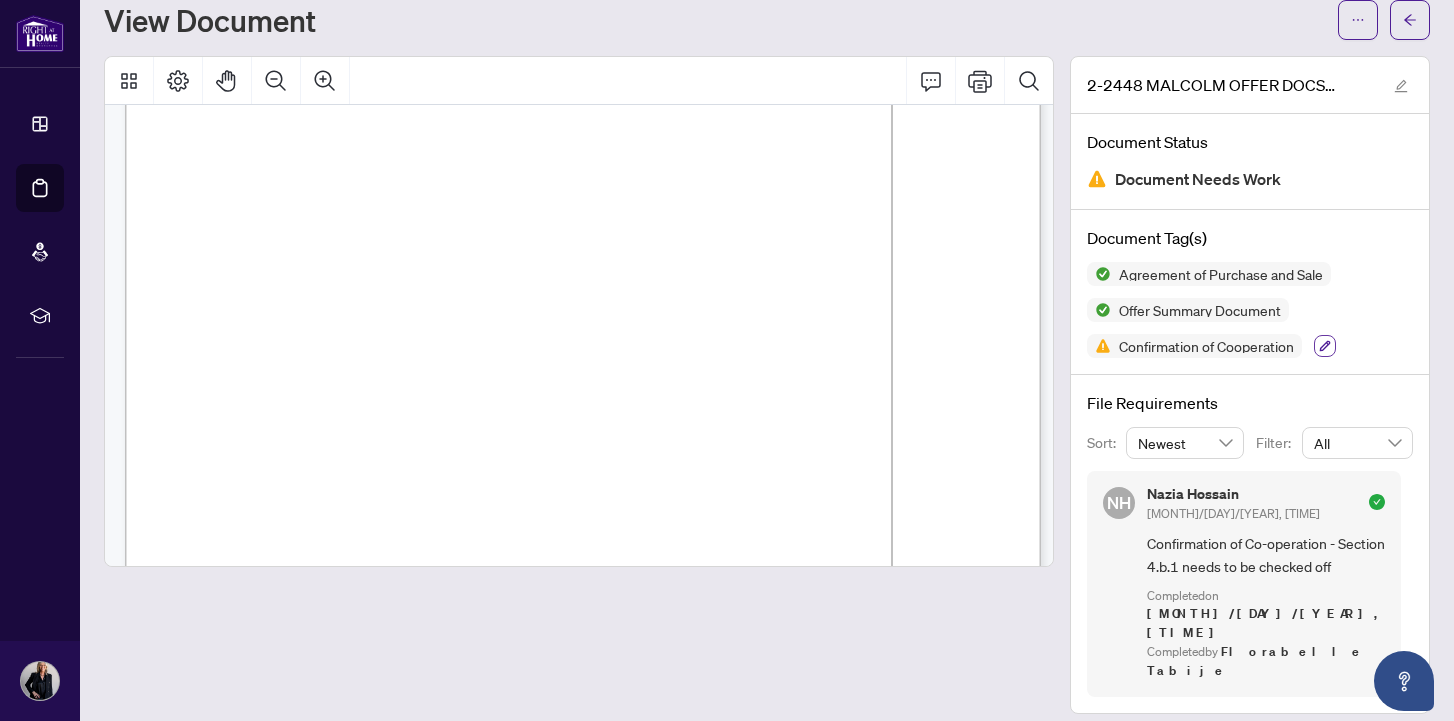 click 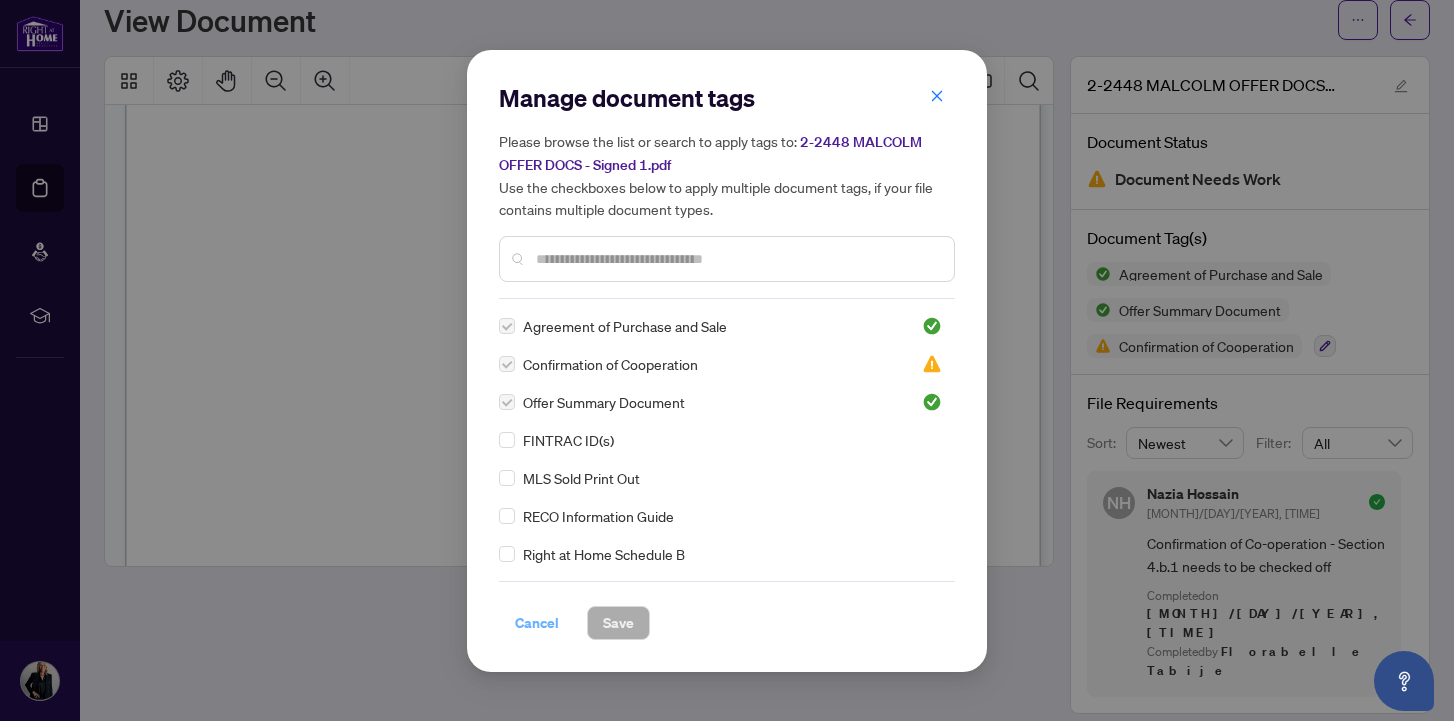 click on "Cancel" at bounding box center [537, 623] 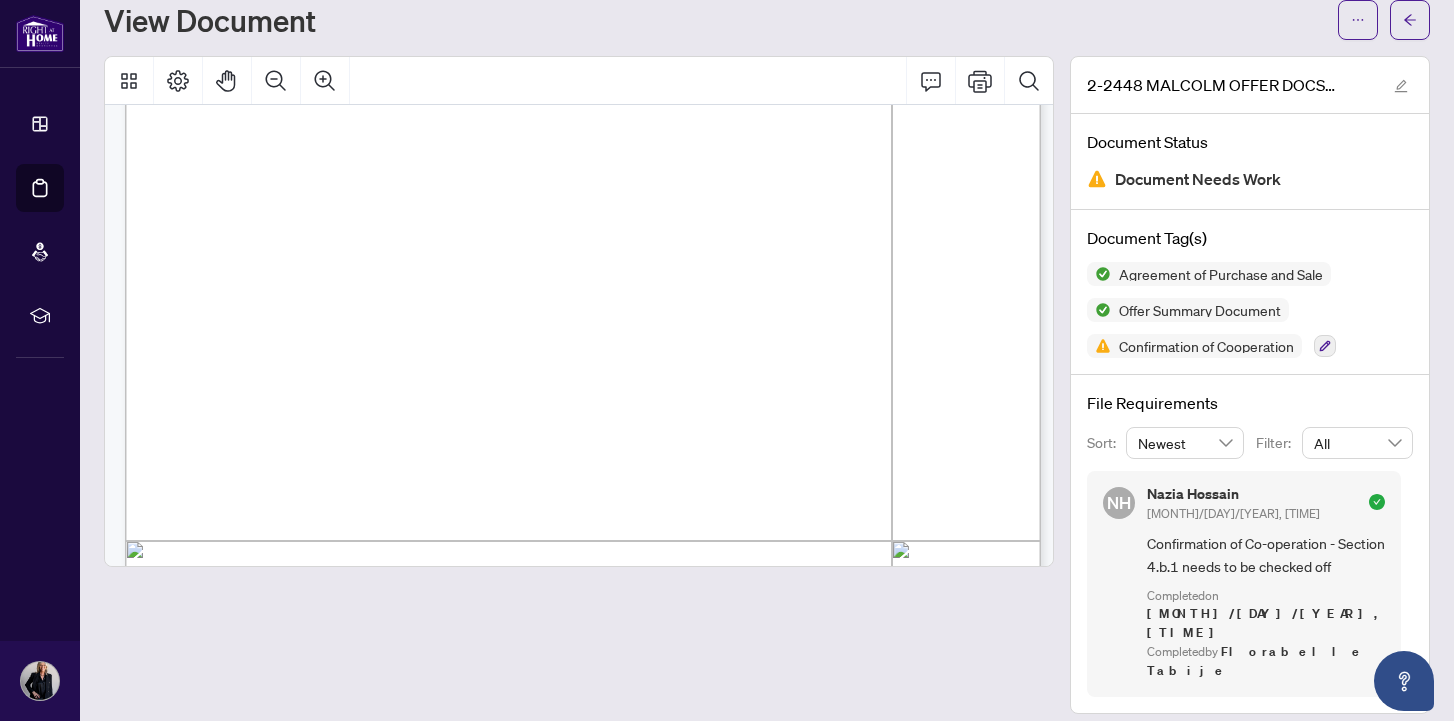 scroll, scrollTop: 0, scrollLeft: 0, axis: both 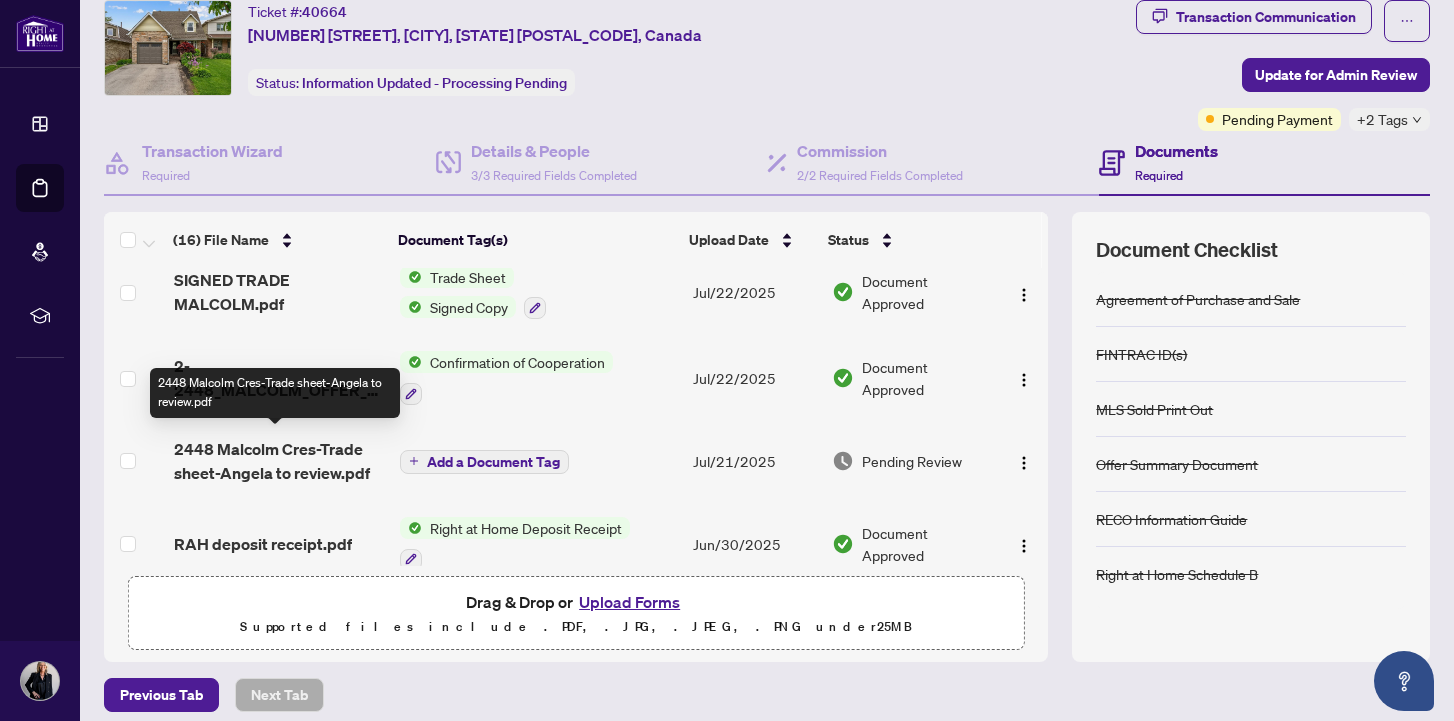 click on "2448 Malcolm Cres-Trade sheet-Angela to review.pdf" at bounding box center [279, 461] 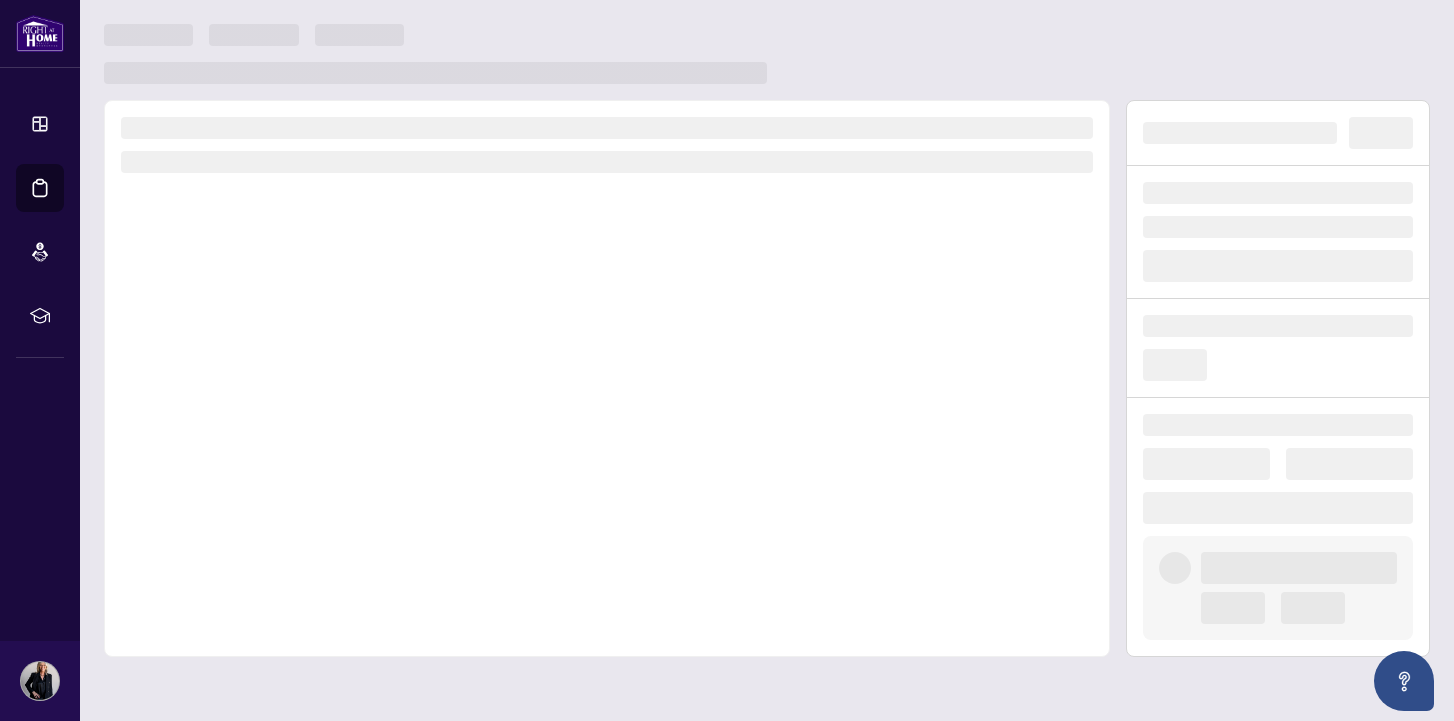 scroll, scrollTop: 0, scrollLeft: 0, axis: both 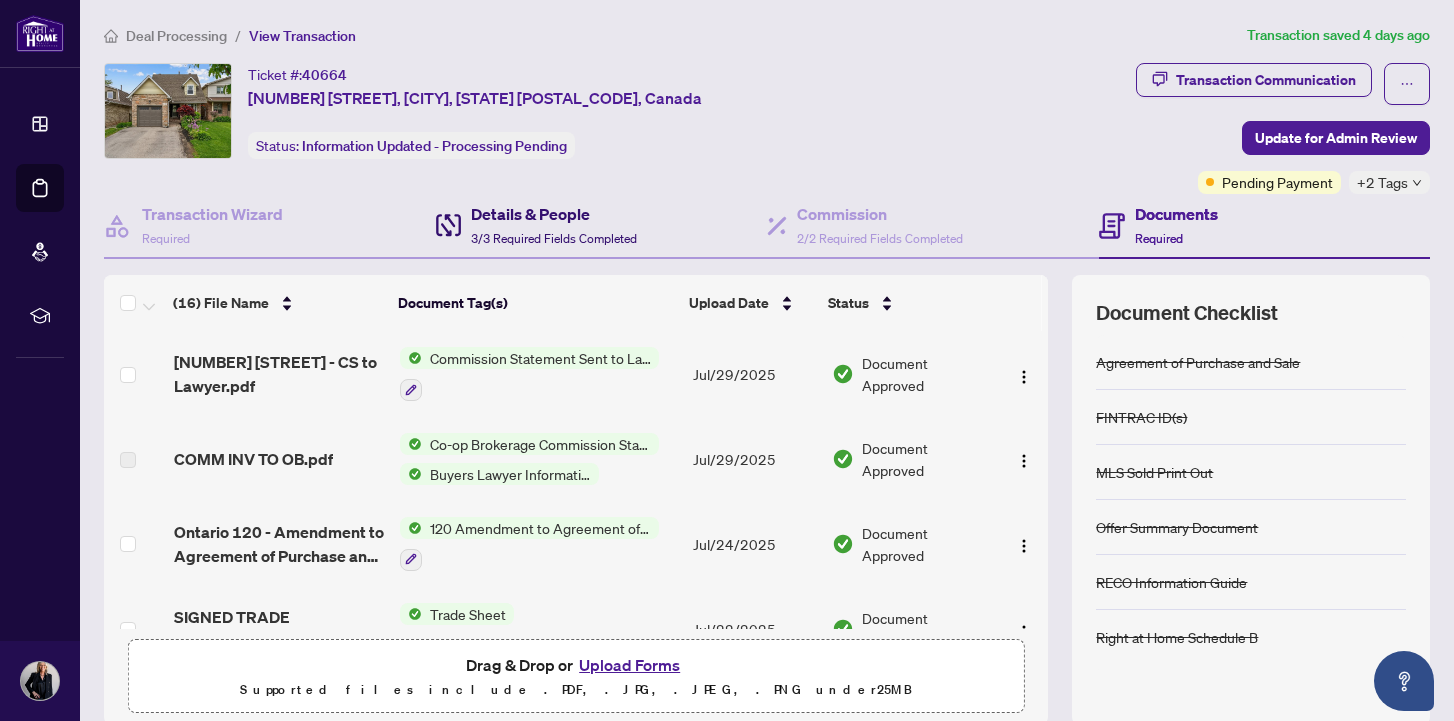 click on "Details & People" at bounding box center (554, 214) 